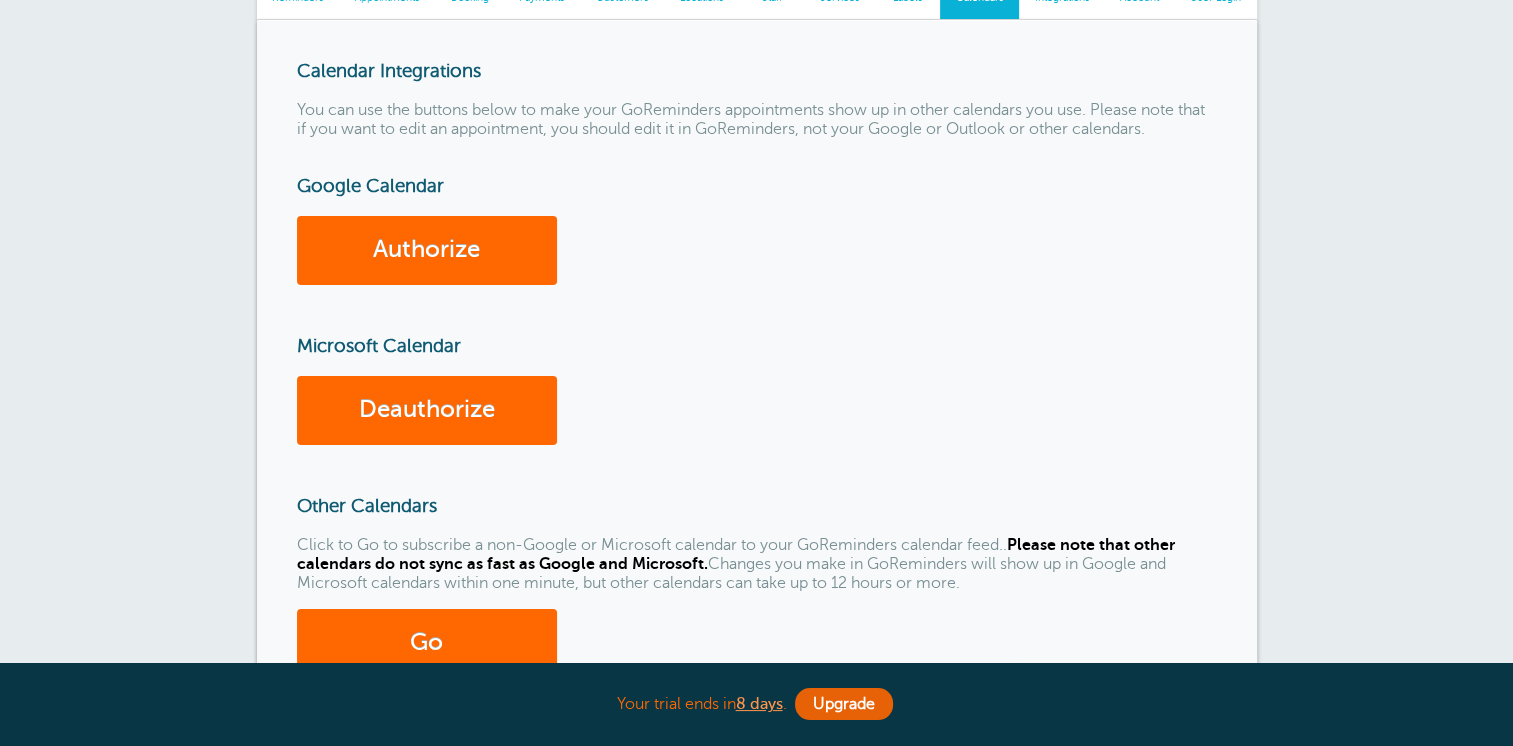 scroll, scrollTop: 264, scrollLeft: 0, axis: vertical 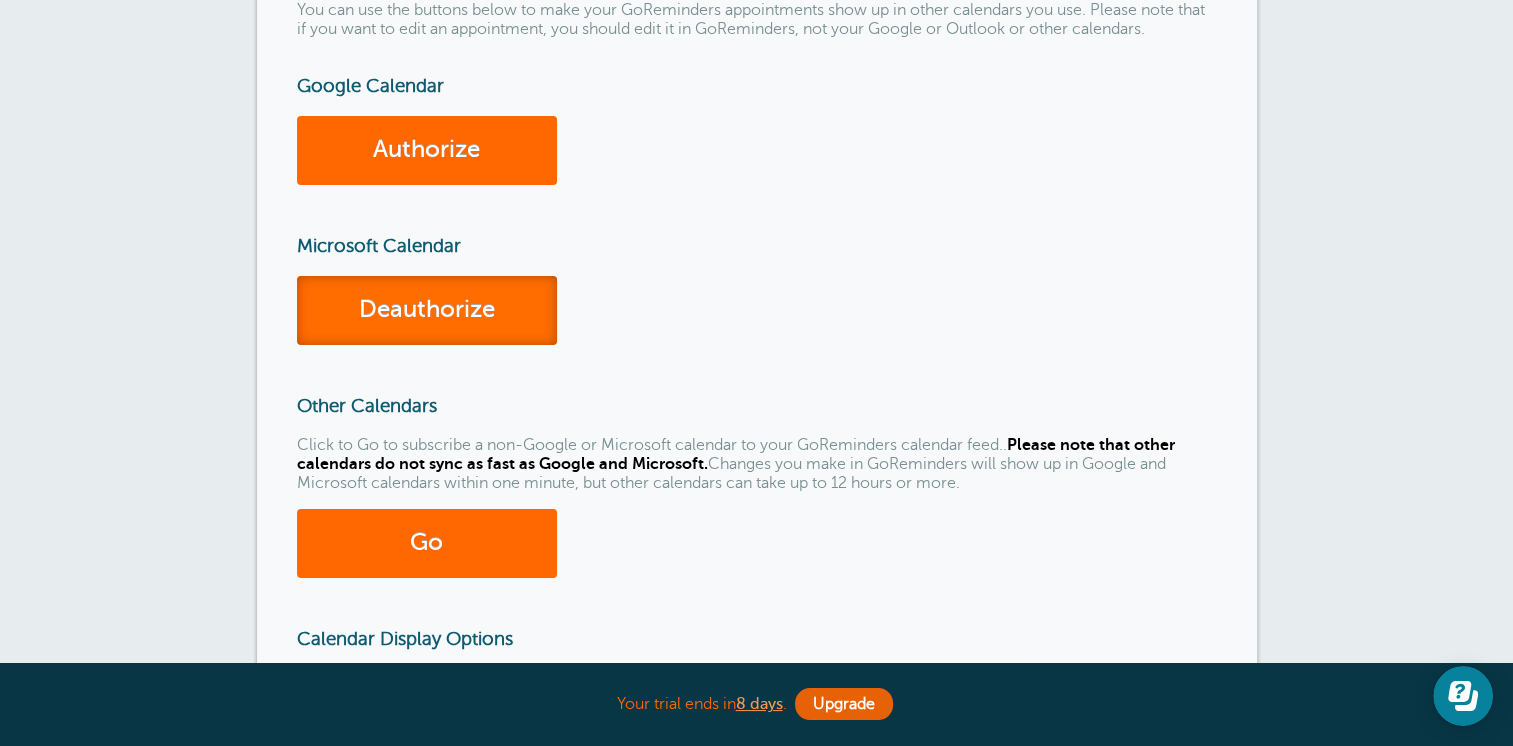 click on "Deauthorize" at bounding box center (427, 310) 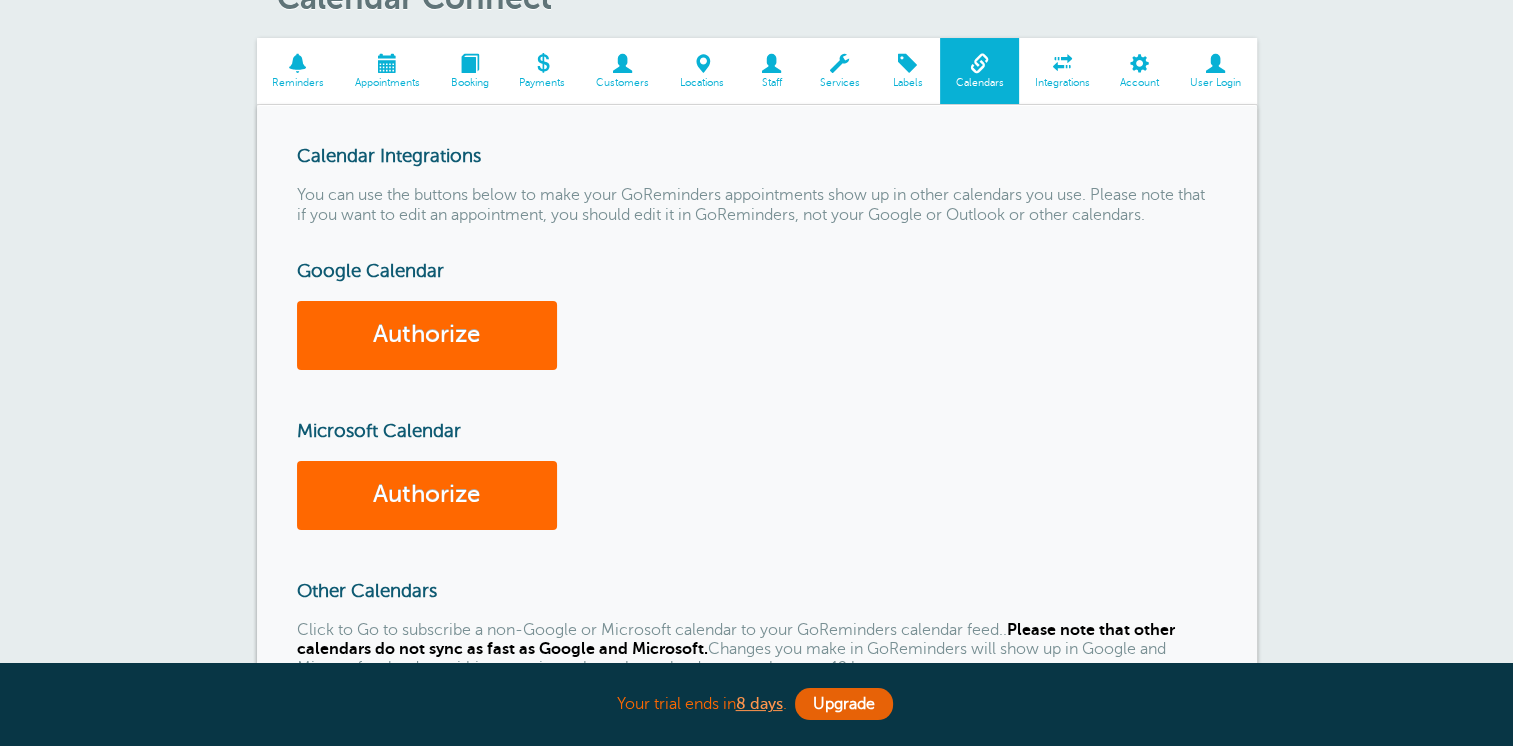 scroll, scrollTop: 200, scrollLeft: 0, axis: vertical 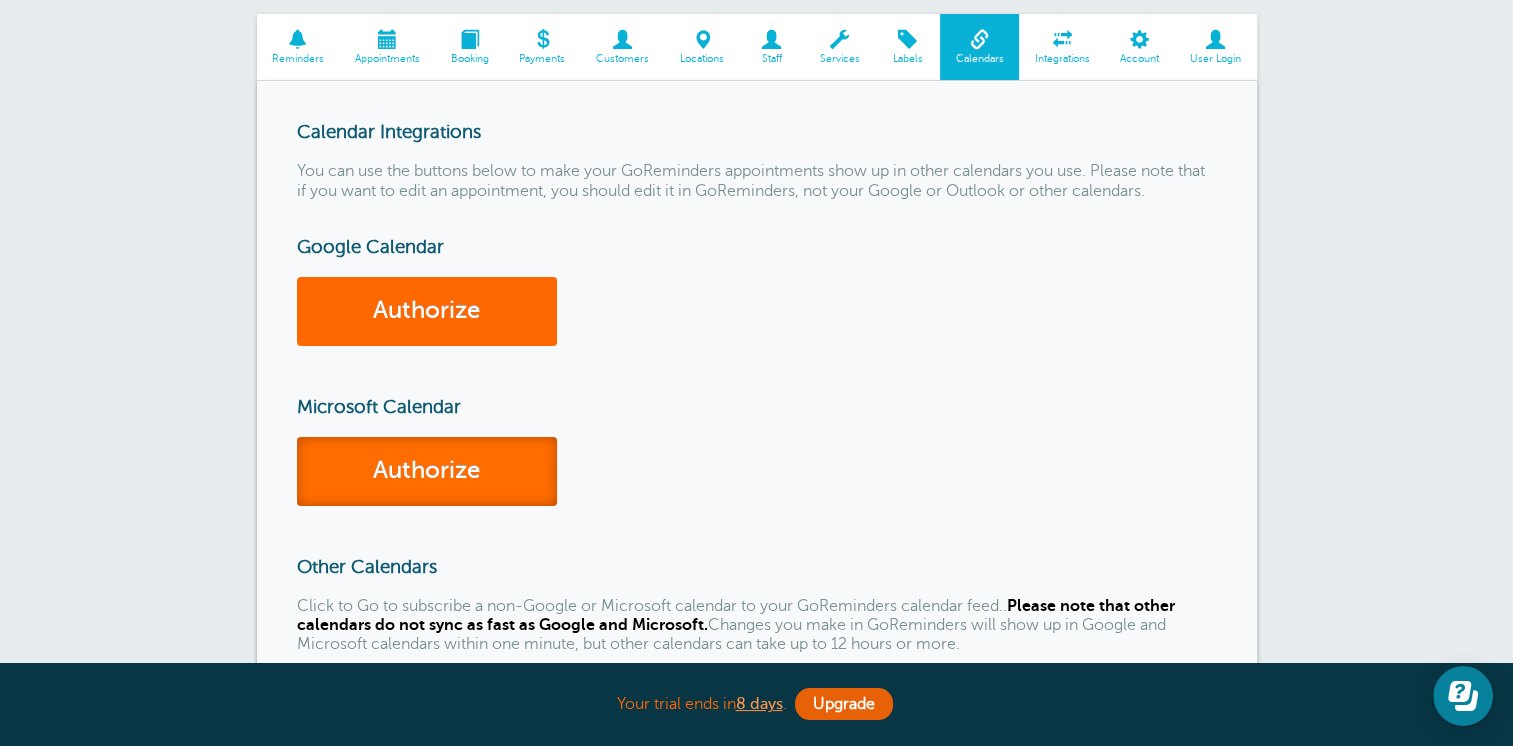 click on "Authorize" at bounding box center (427, 471) 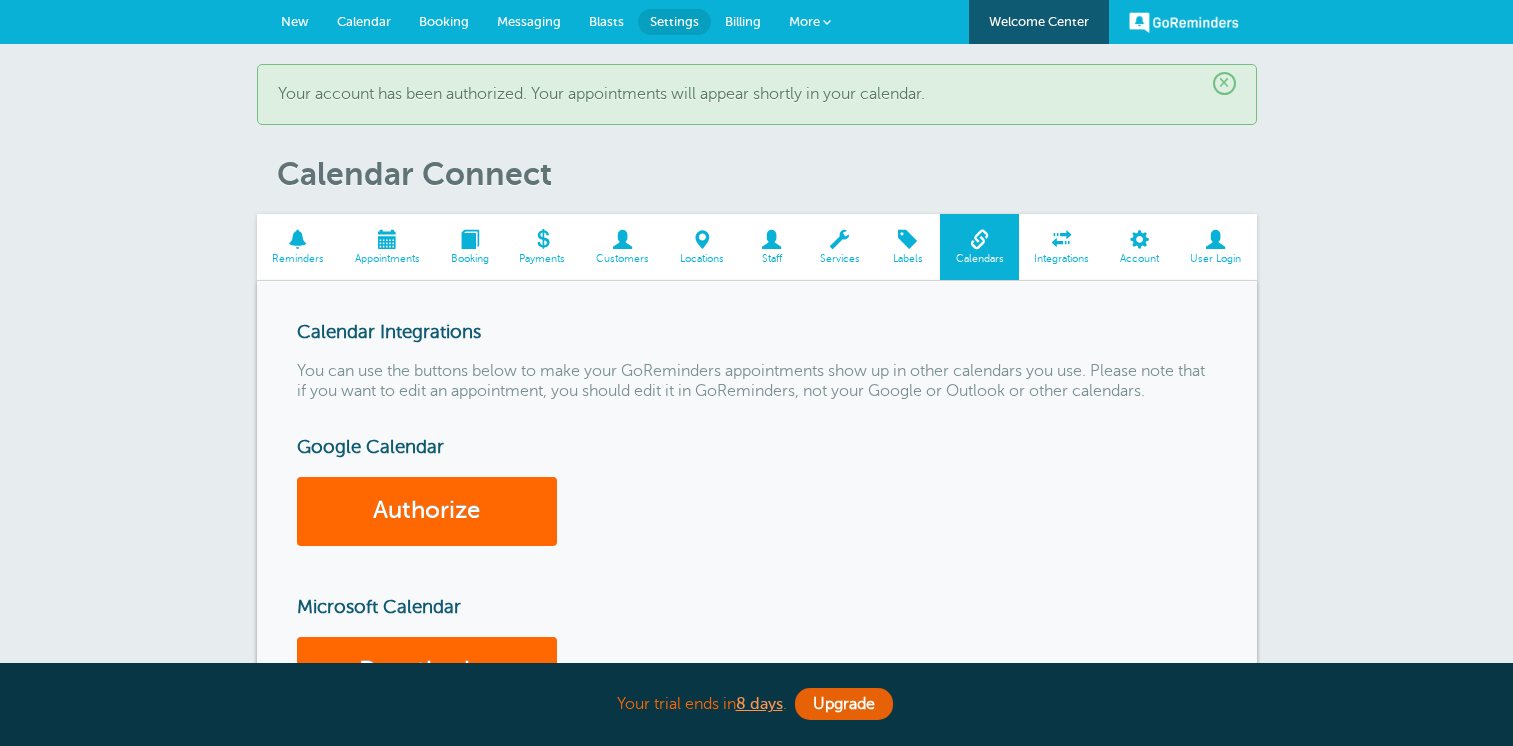 scroll, scrollTop: 0, scrollLeft: 0, axis: both 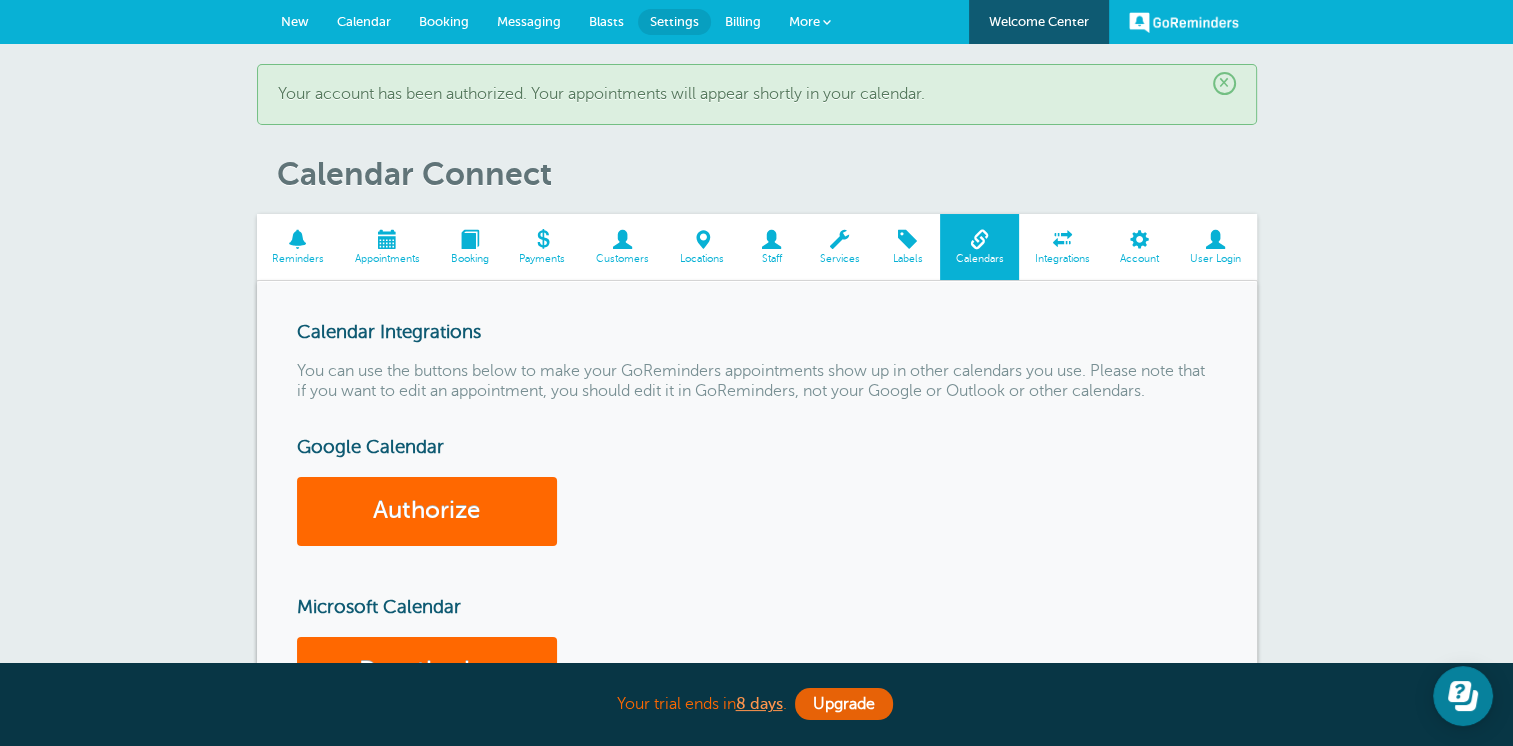 click on "Calendar" at bounding box center (364, 21) 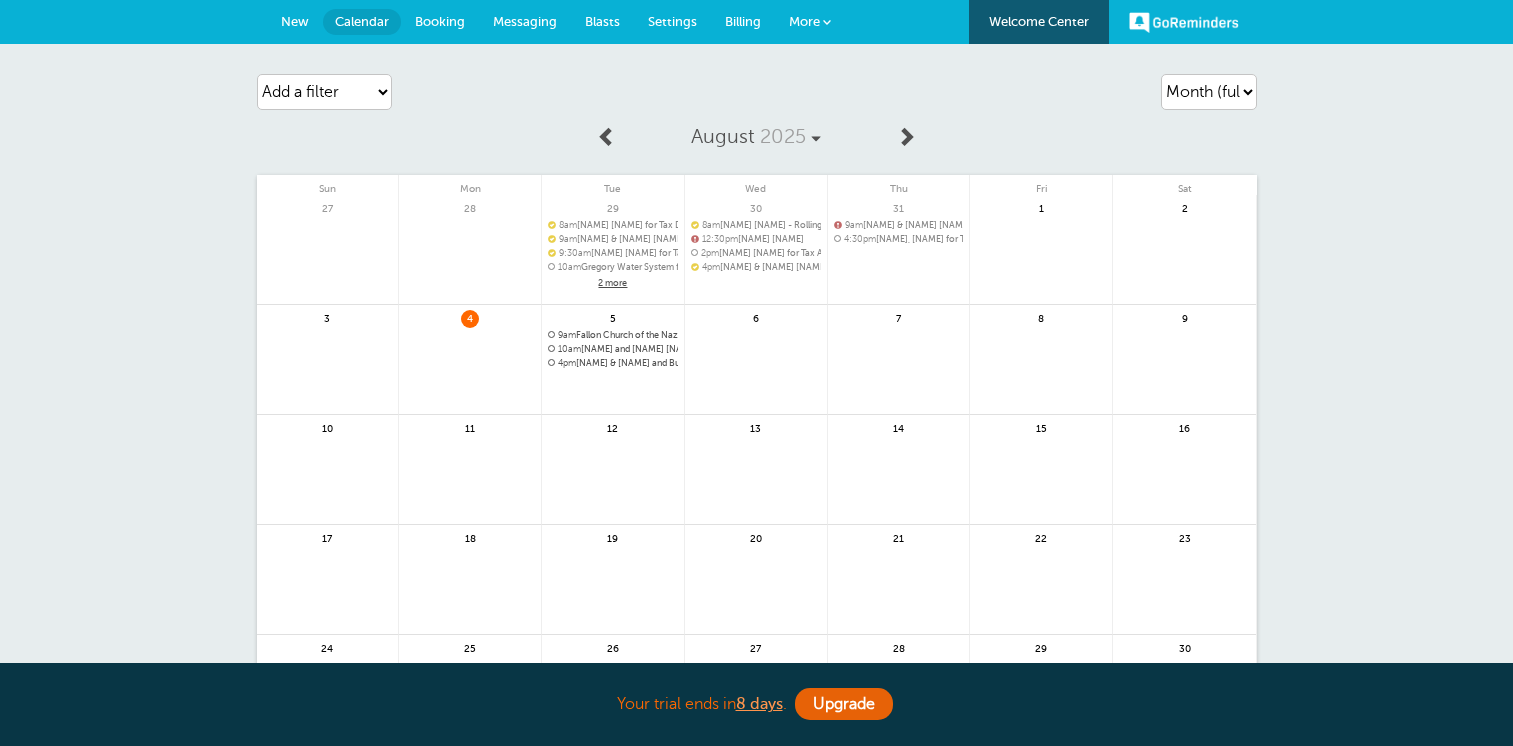 scroll, scrollTop: 0, scrollLeft: 0, axis: both 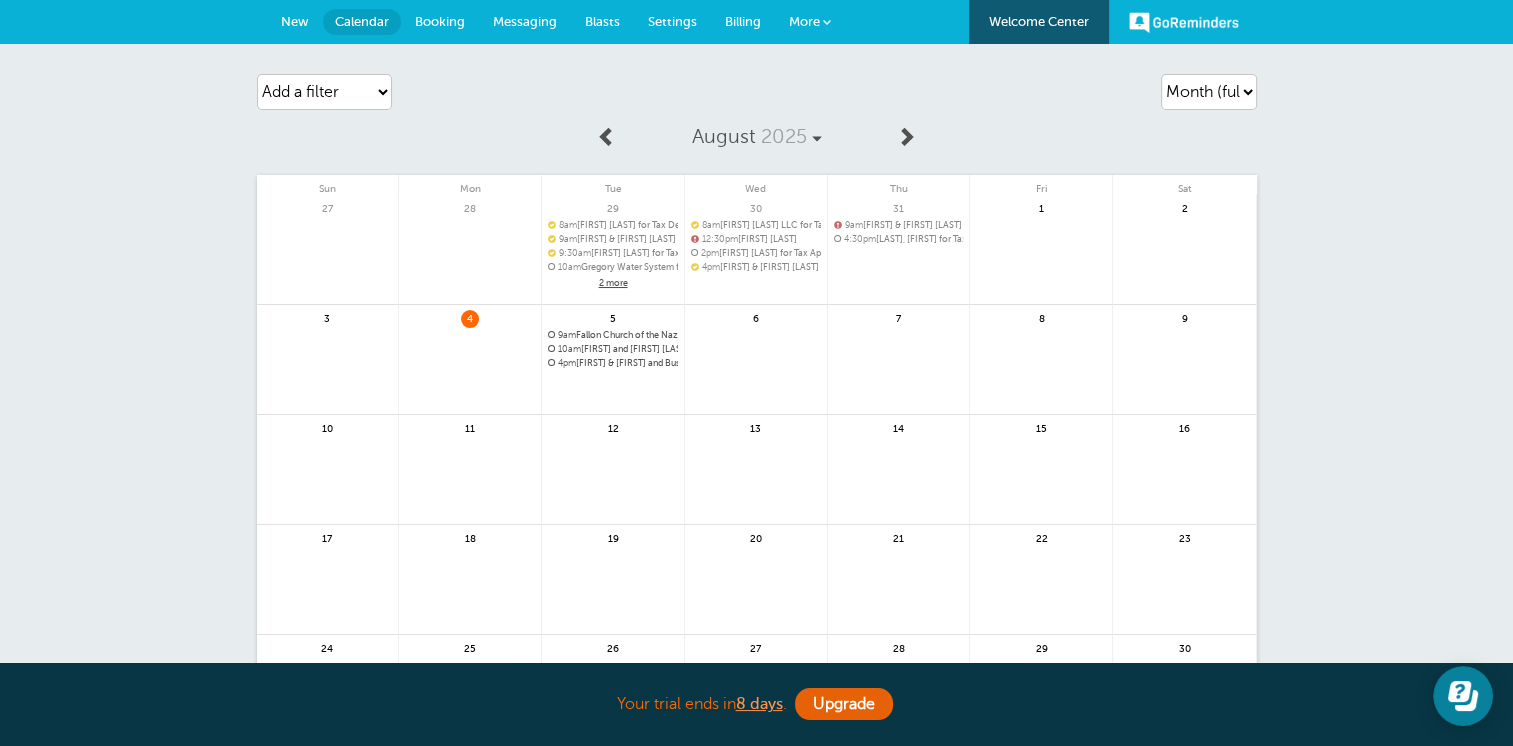 click at bounding box center [756, 371] 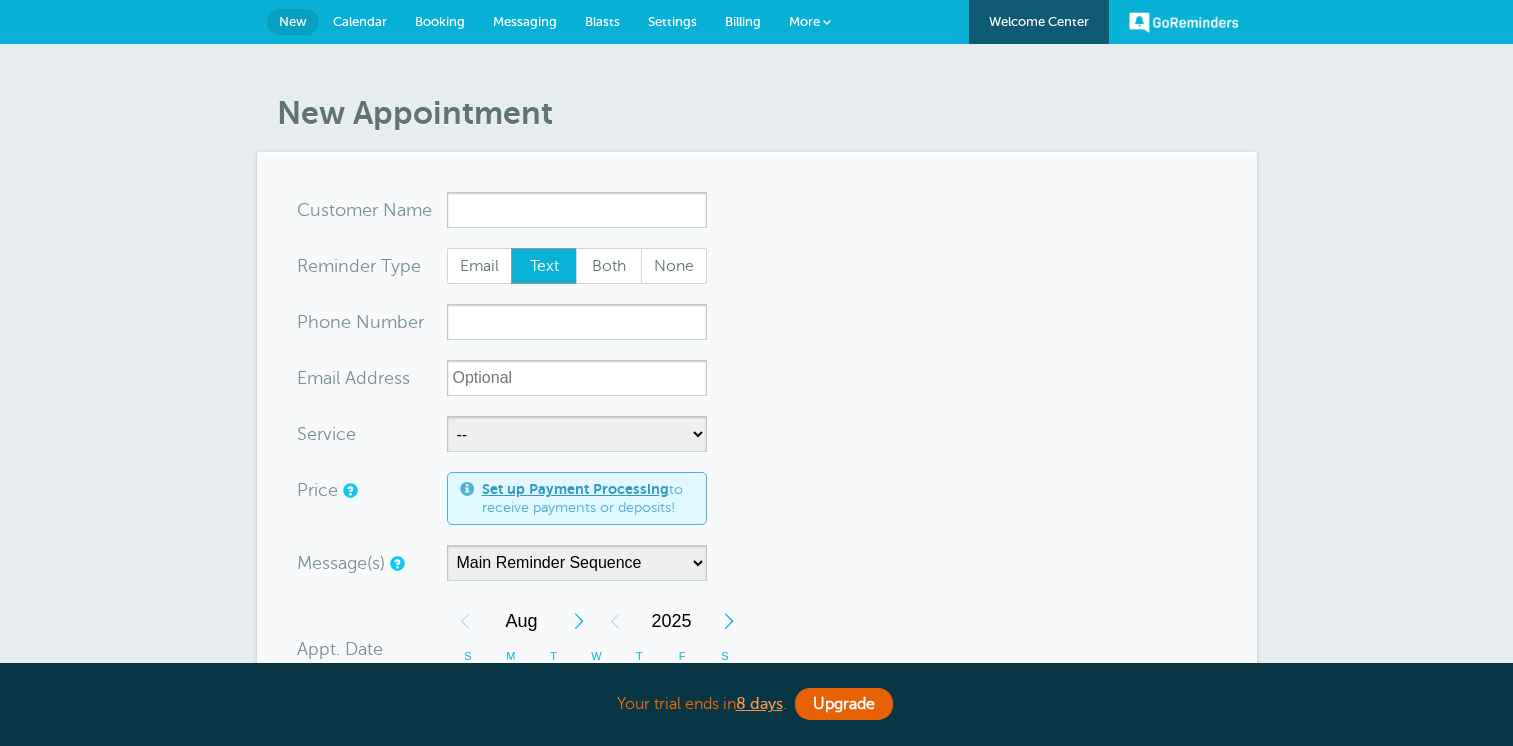 scroll, scrollTop: 0, scrollLeft: 0, axis: both 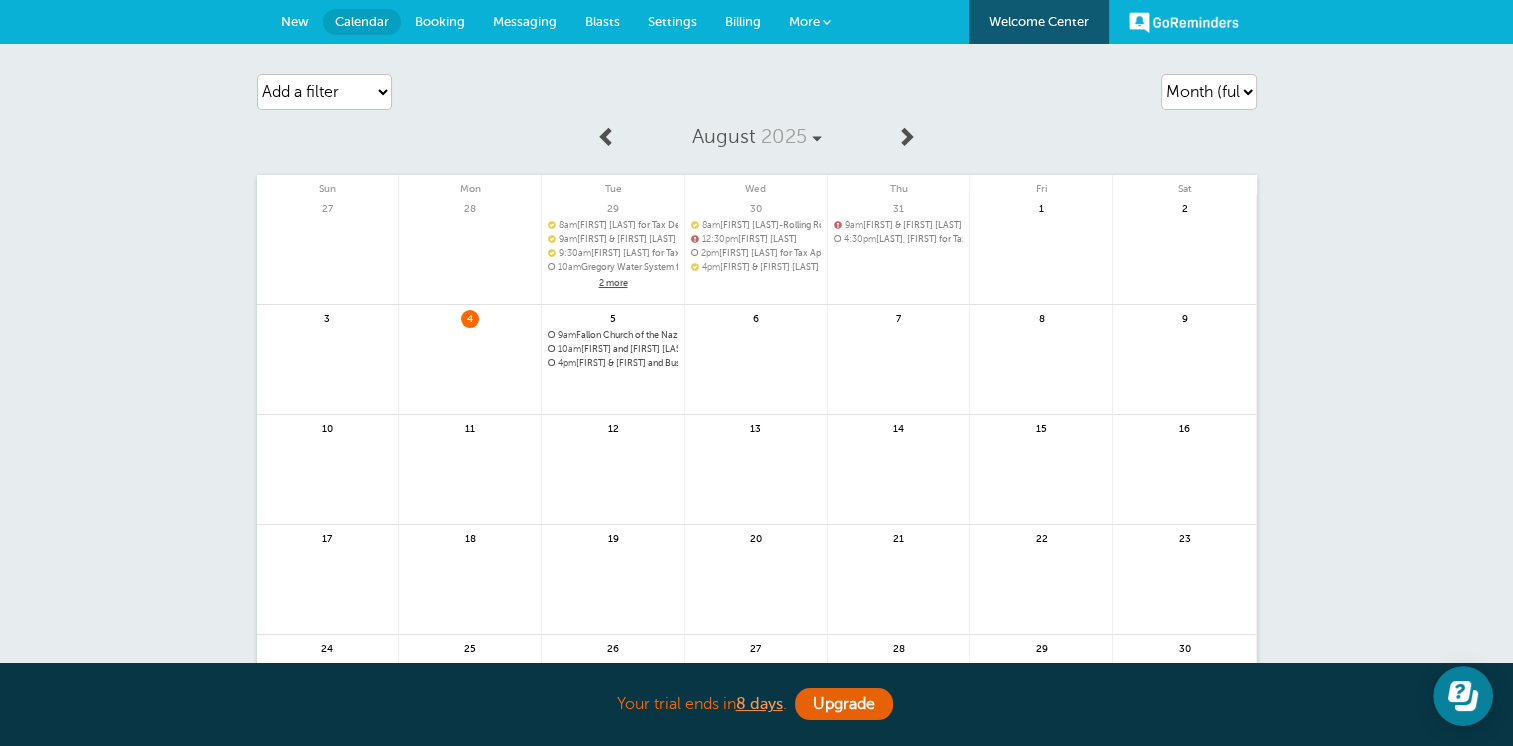 click at bounding box center [756, 371] 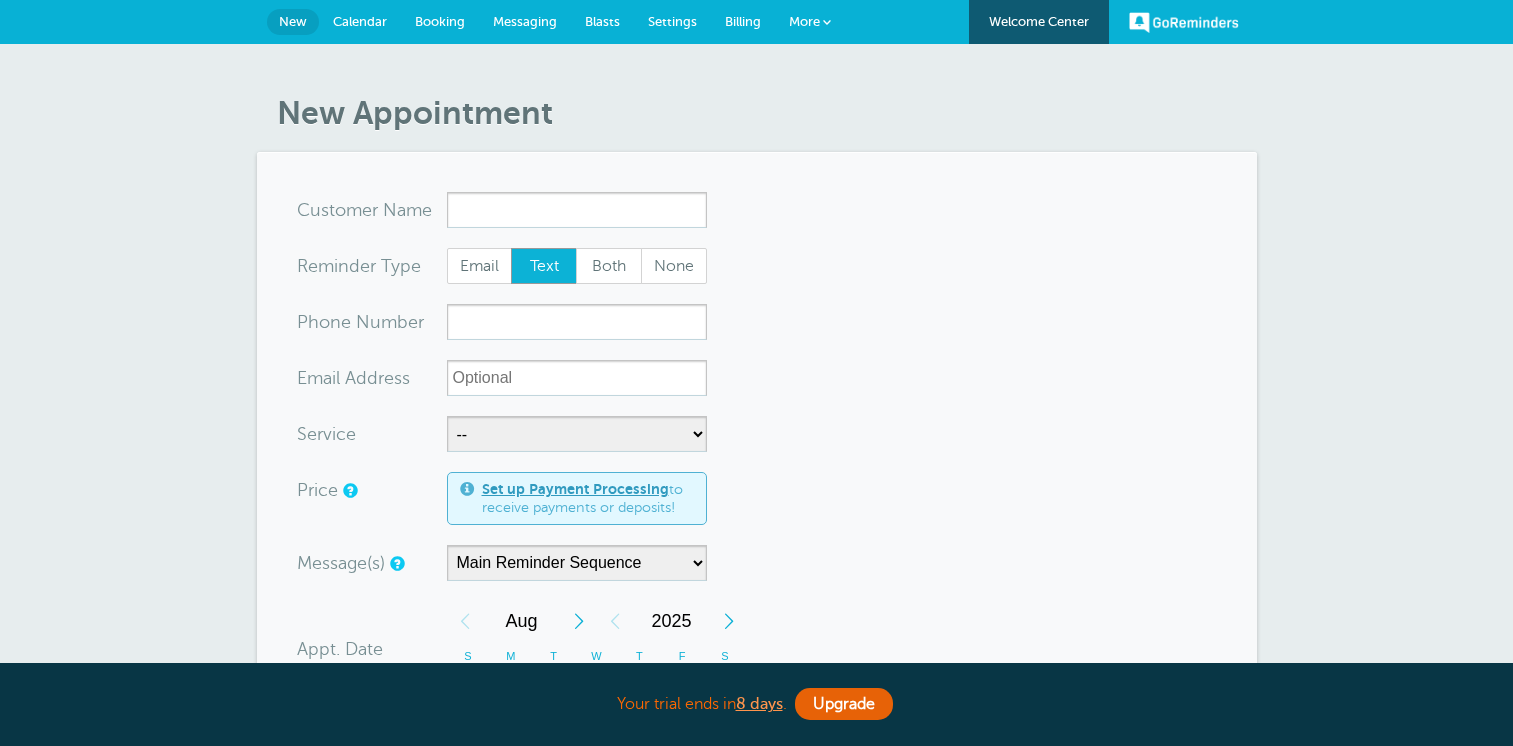 scroll, scrollTop: 0, scrollLeft: 0, axis: both 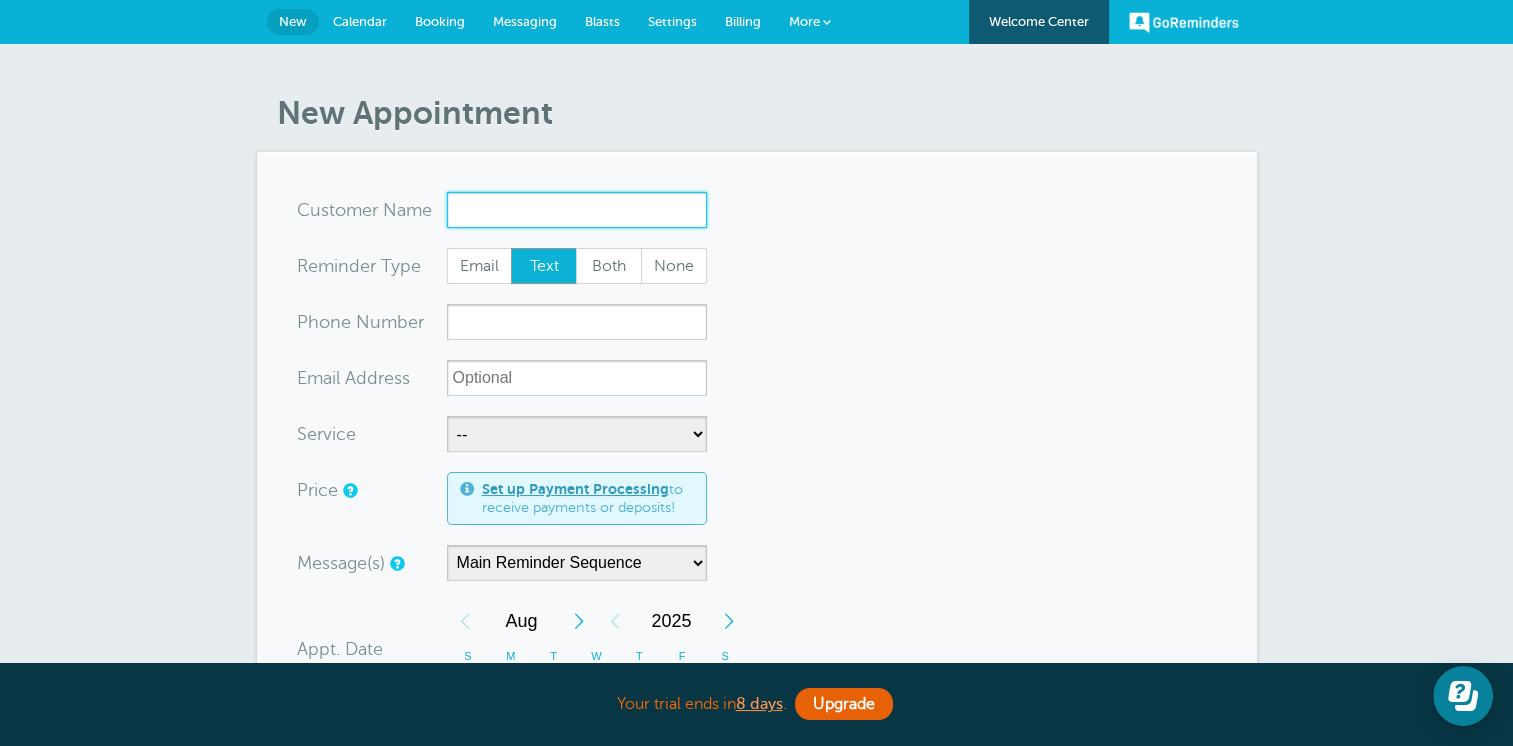 click on "x-no-autofill" at bounding box center [577, 210] 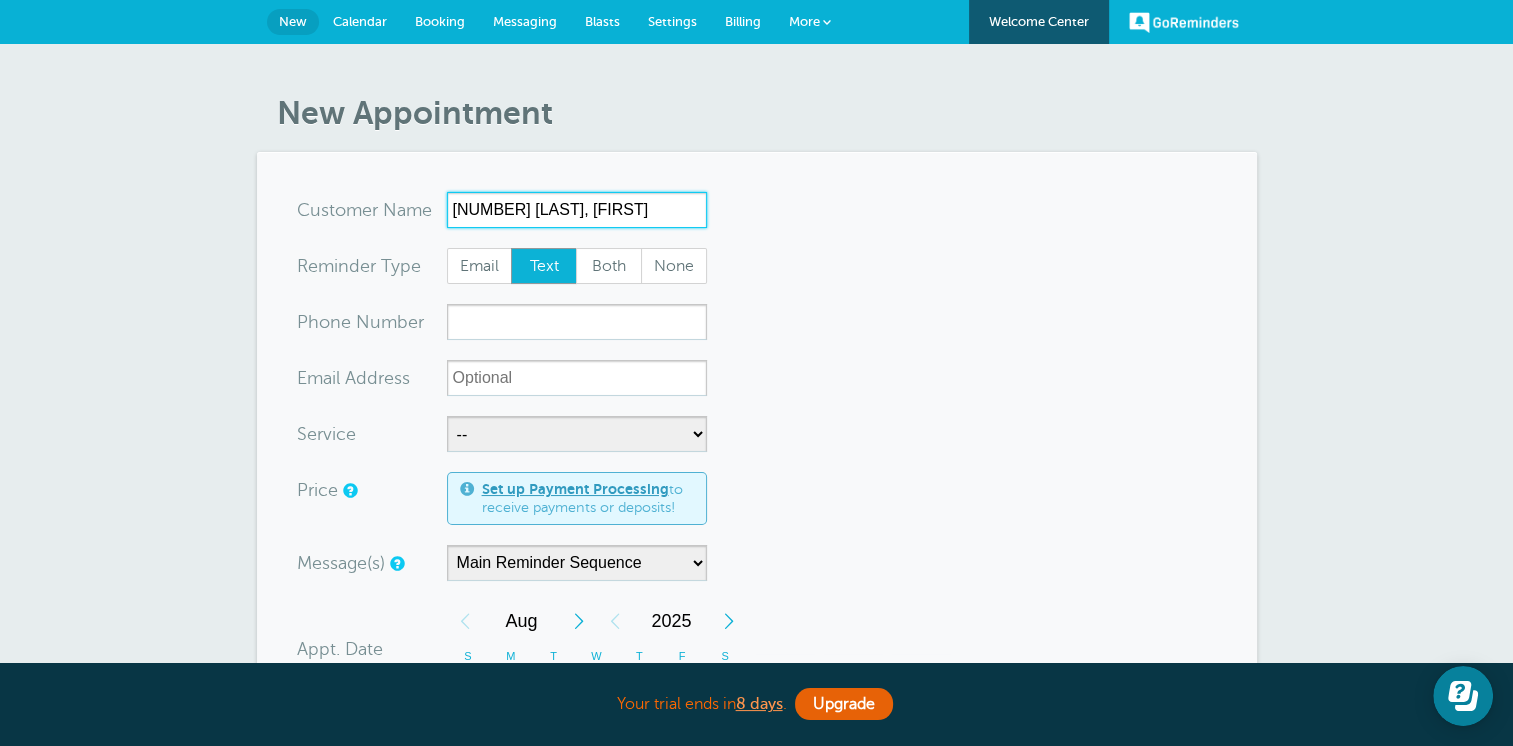 type on "1102 Tapia, Efrain" 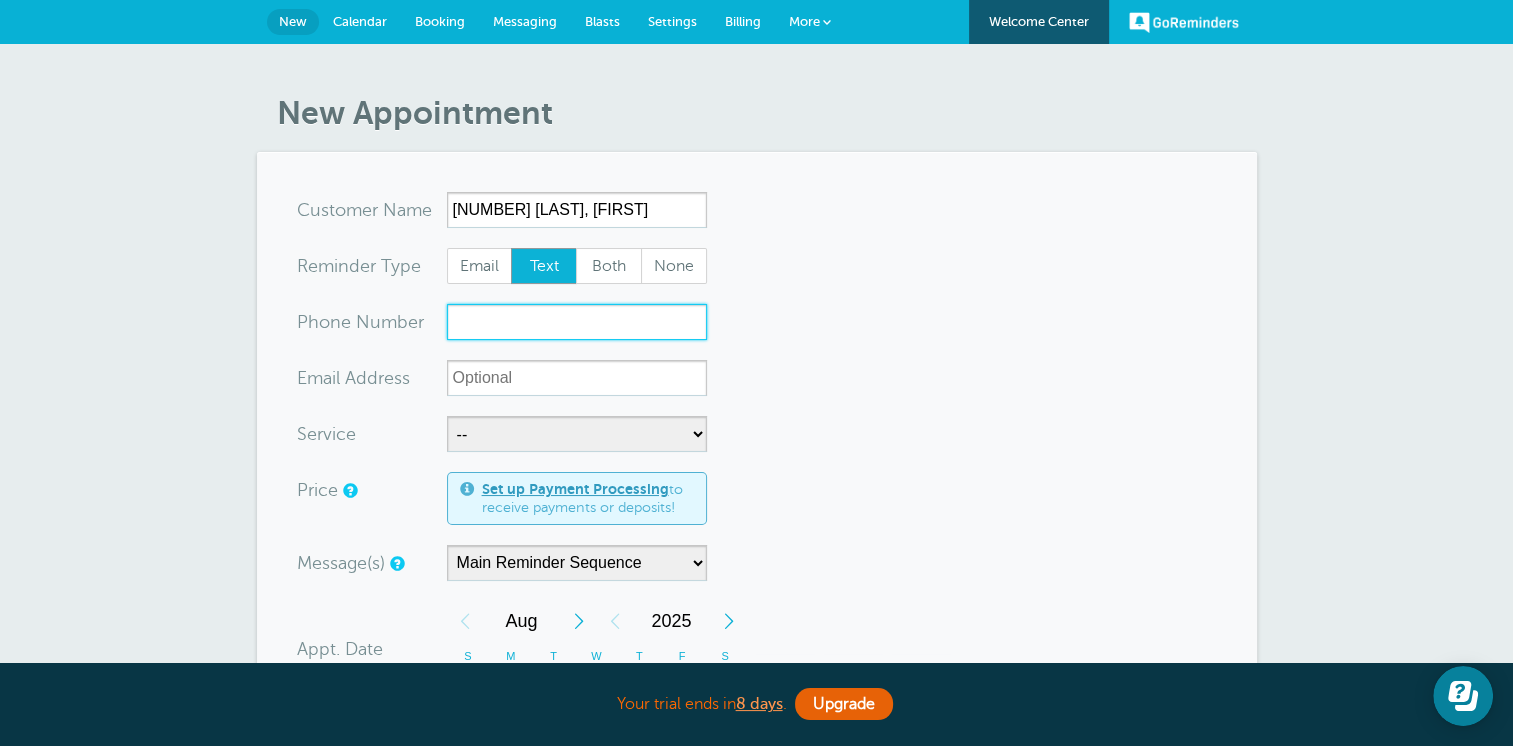 click on "xxx-no-autofill" at bounding box center [577, 322] 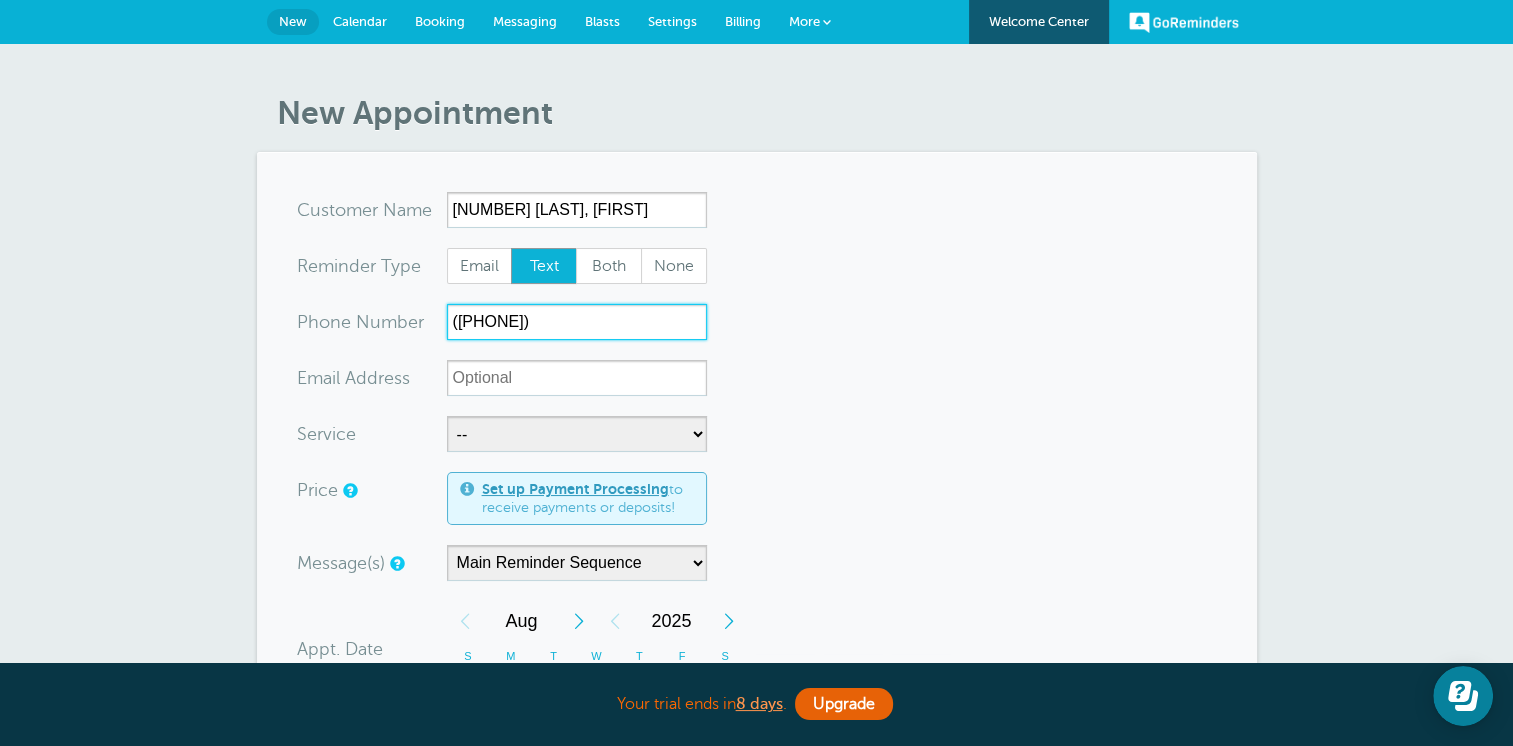 type on "(775) 691-931" 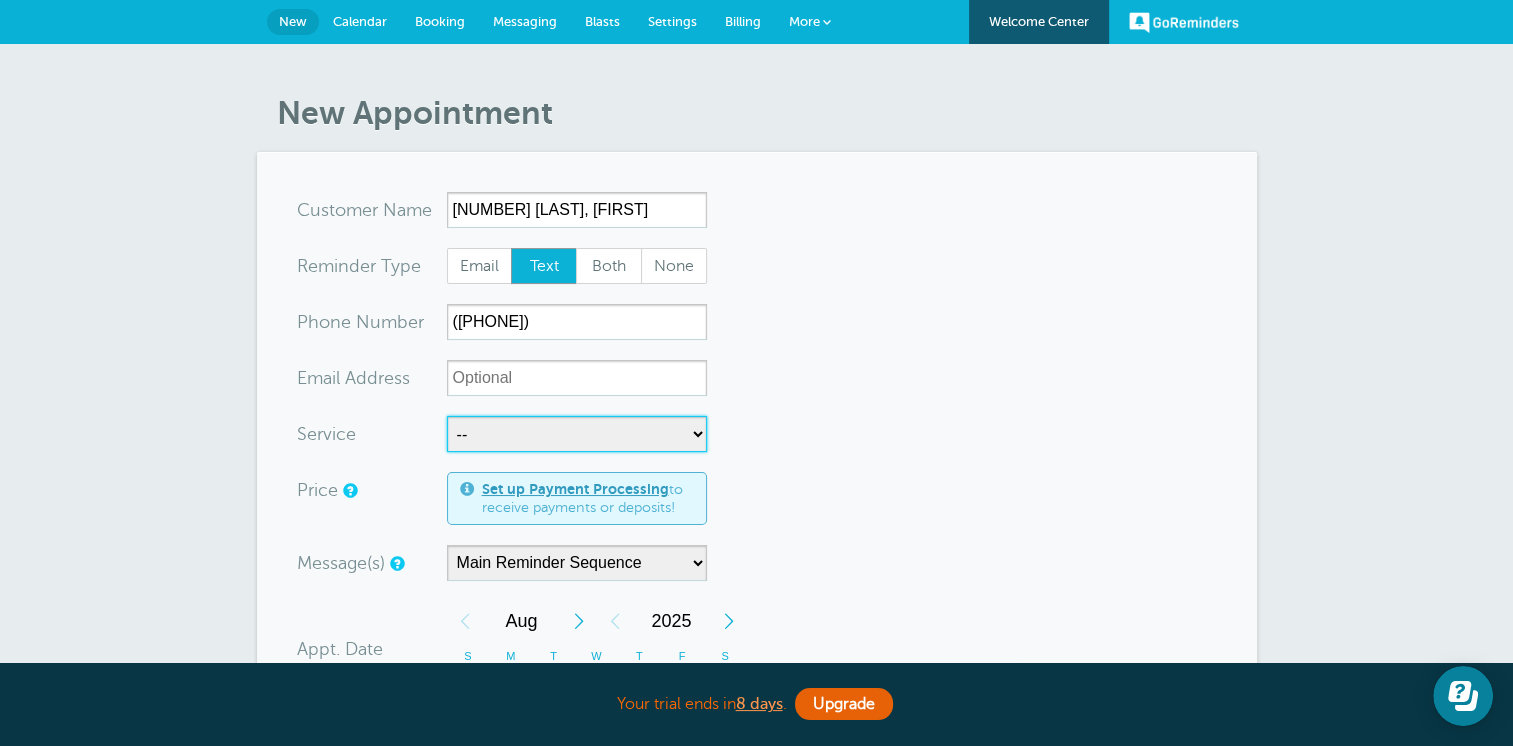 click on "-- New Client Appointment Tax Appointment Tax Delivery" at bounding box center (577, 434) 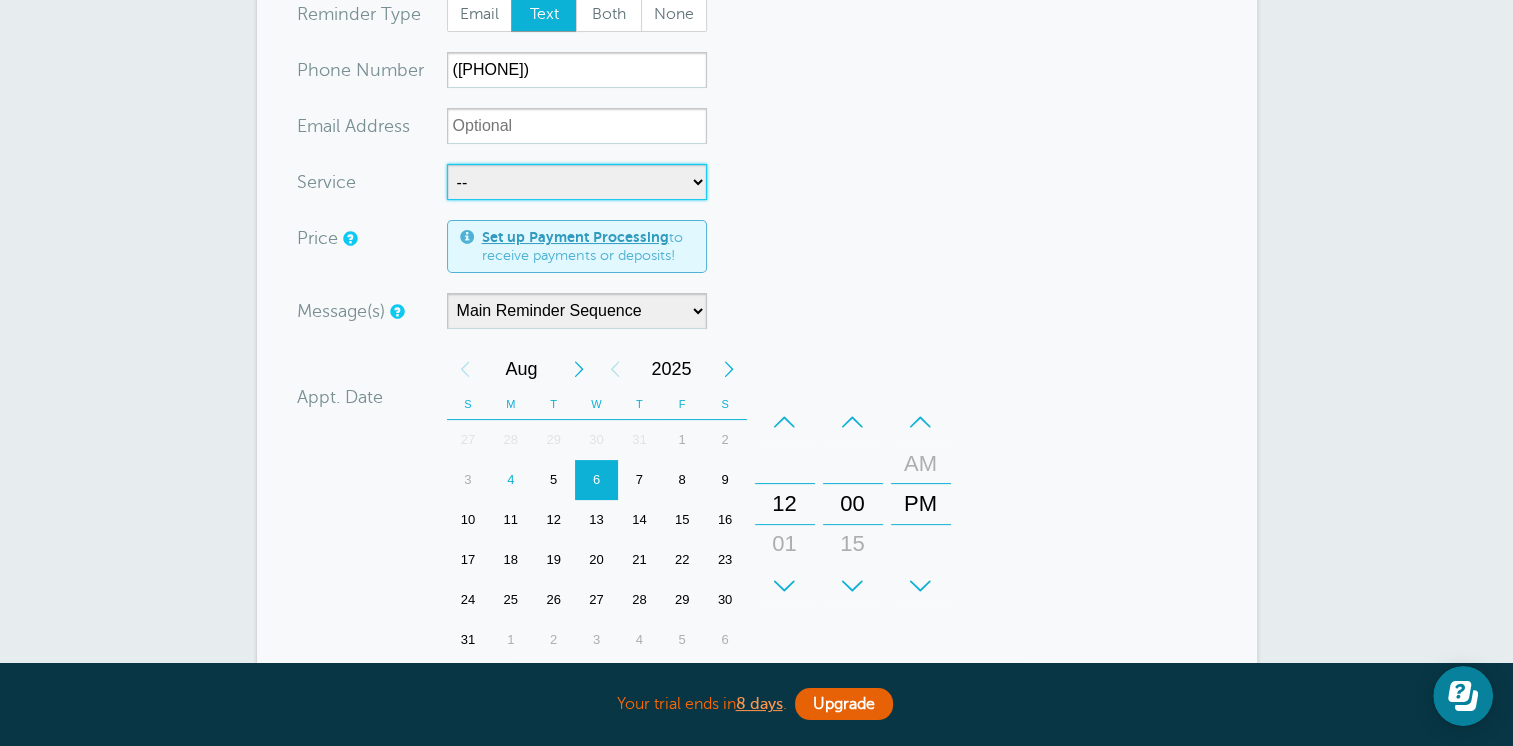 scroll, scrollTop: 300, scrollLeft: 0, axis: vertical 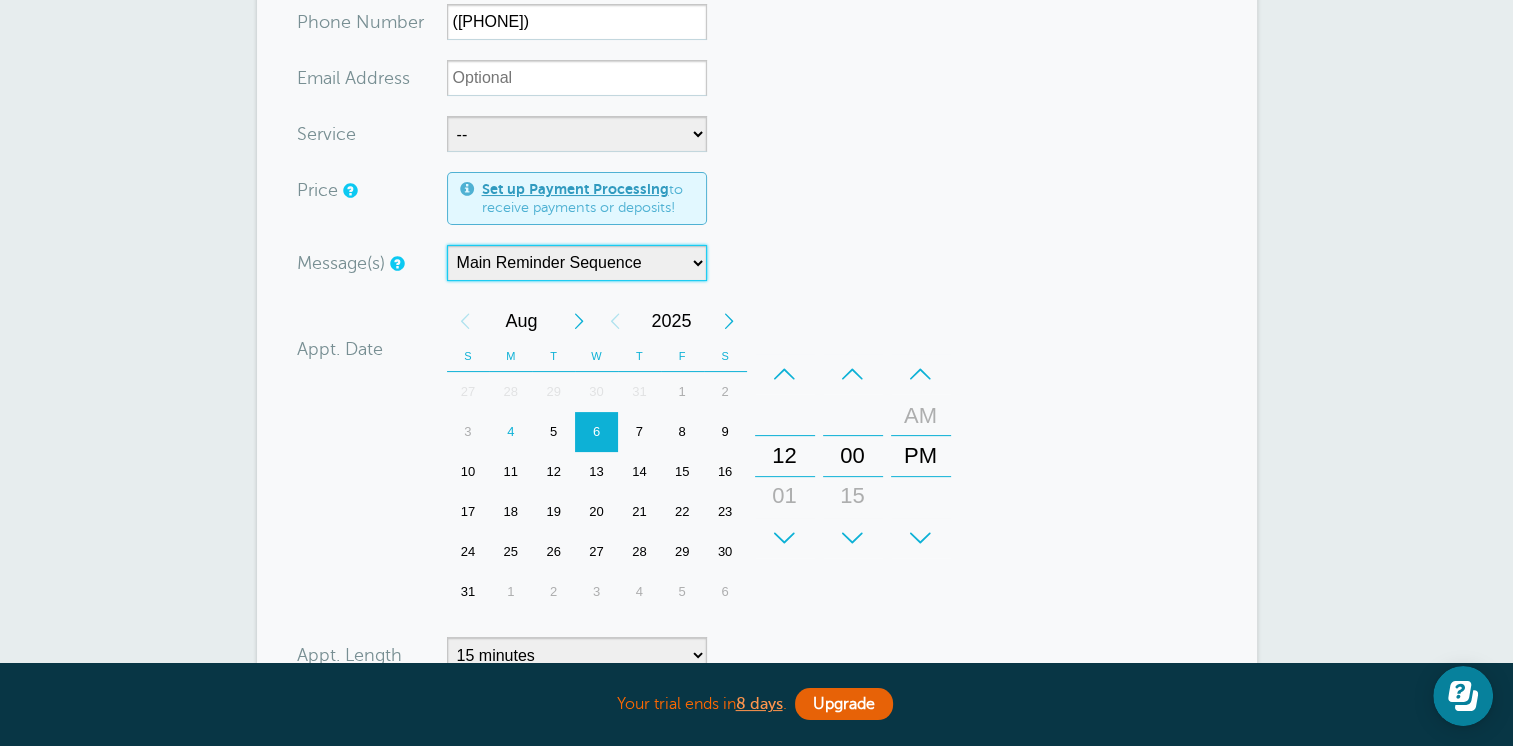 click on "Main Reminder Sequence" at bounding box center [577, 263] 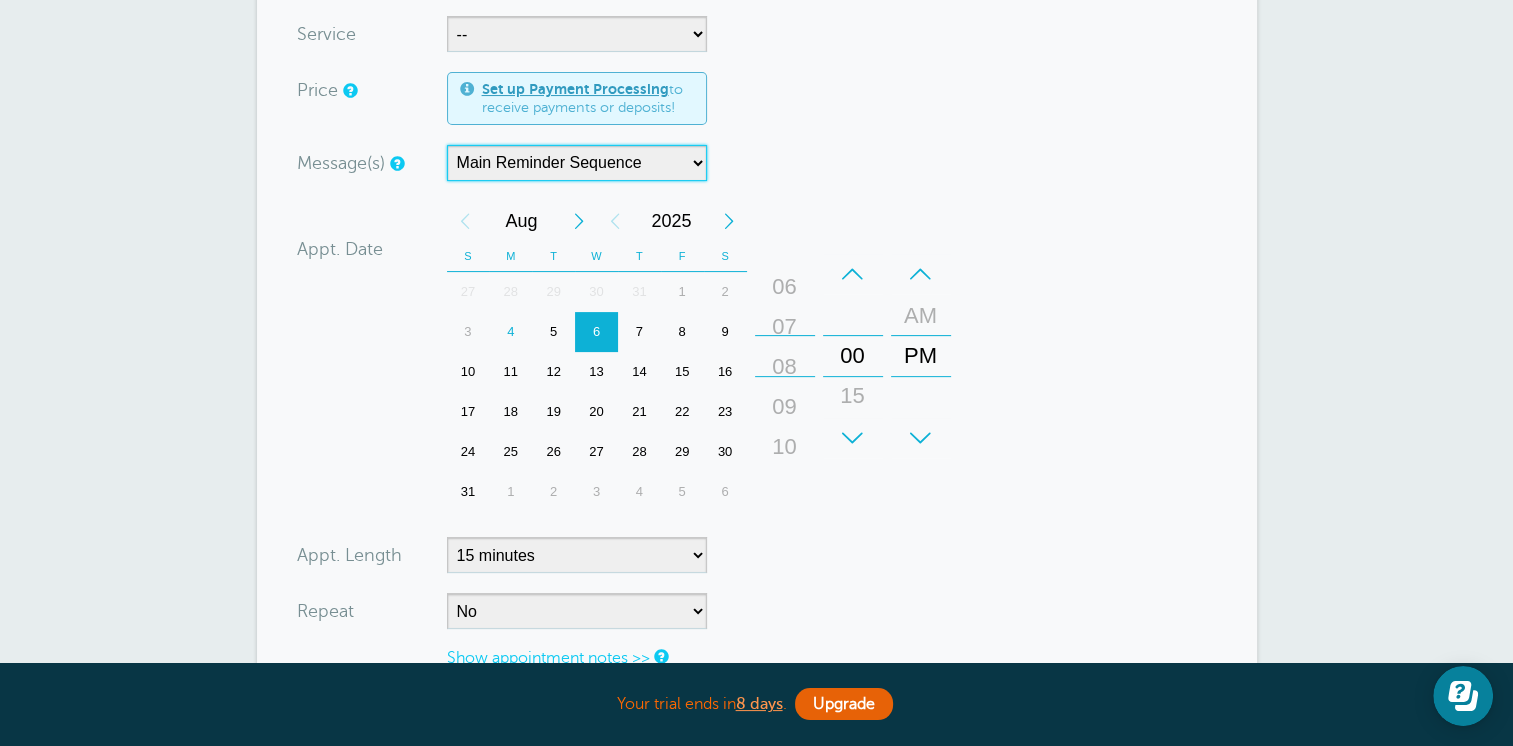 drag, startPoint x: 781, startPoint y: 399, endPoint x: 788, endPoint y: 90, distance: 309.07928 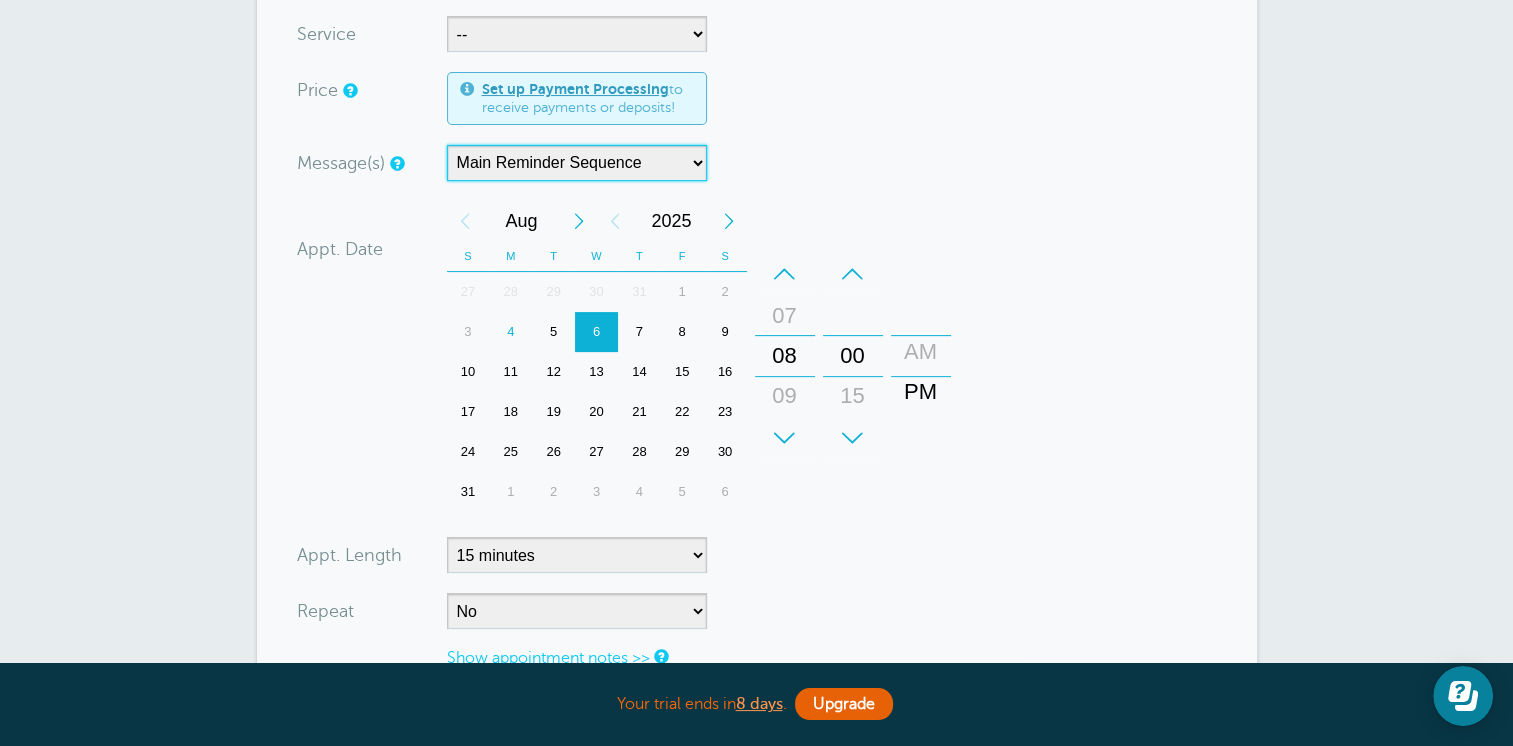 drag, startPoint x: 921, startPoint y: 358, endPoint x: 925, endPoint y: 394, distance: 36.221542 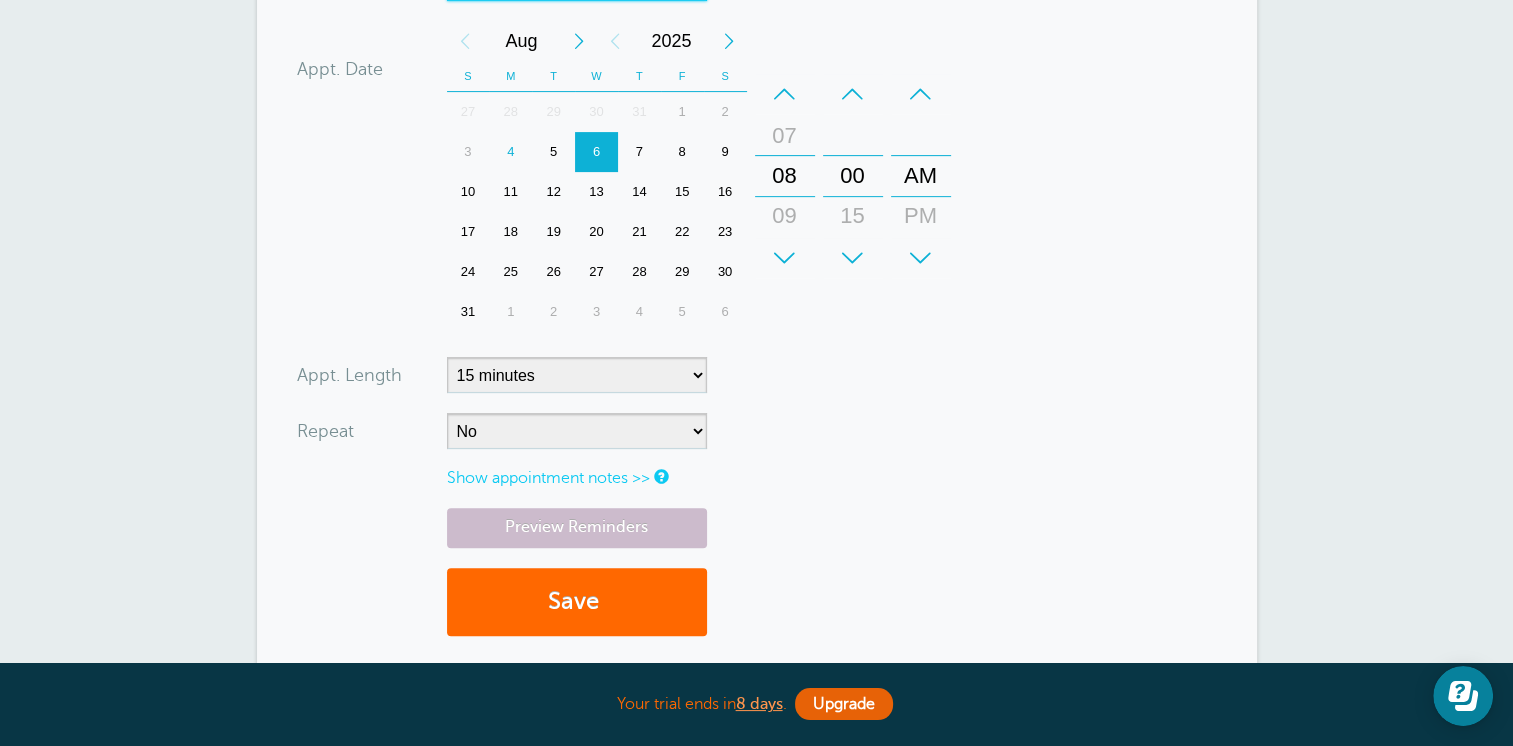 scroll, scrollTop: 700, scrollLeft: 0, axis: vertical 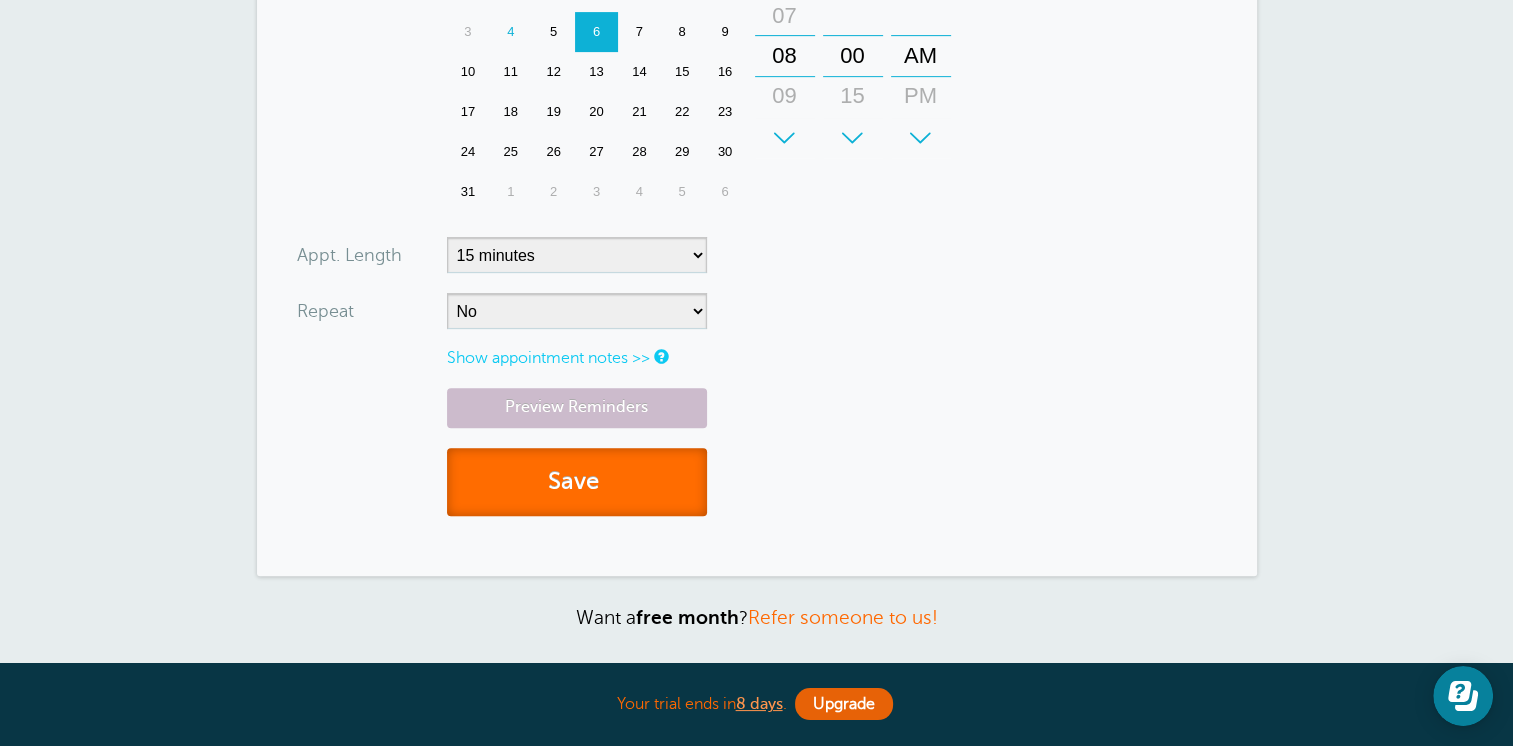 click on "Save" at bounding box center (577, 482) 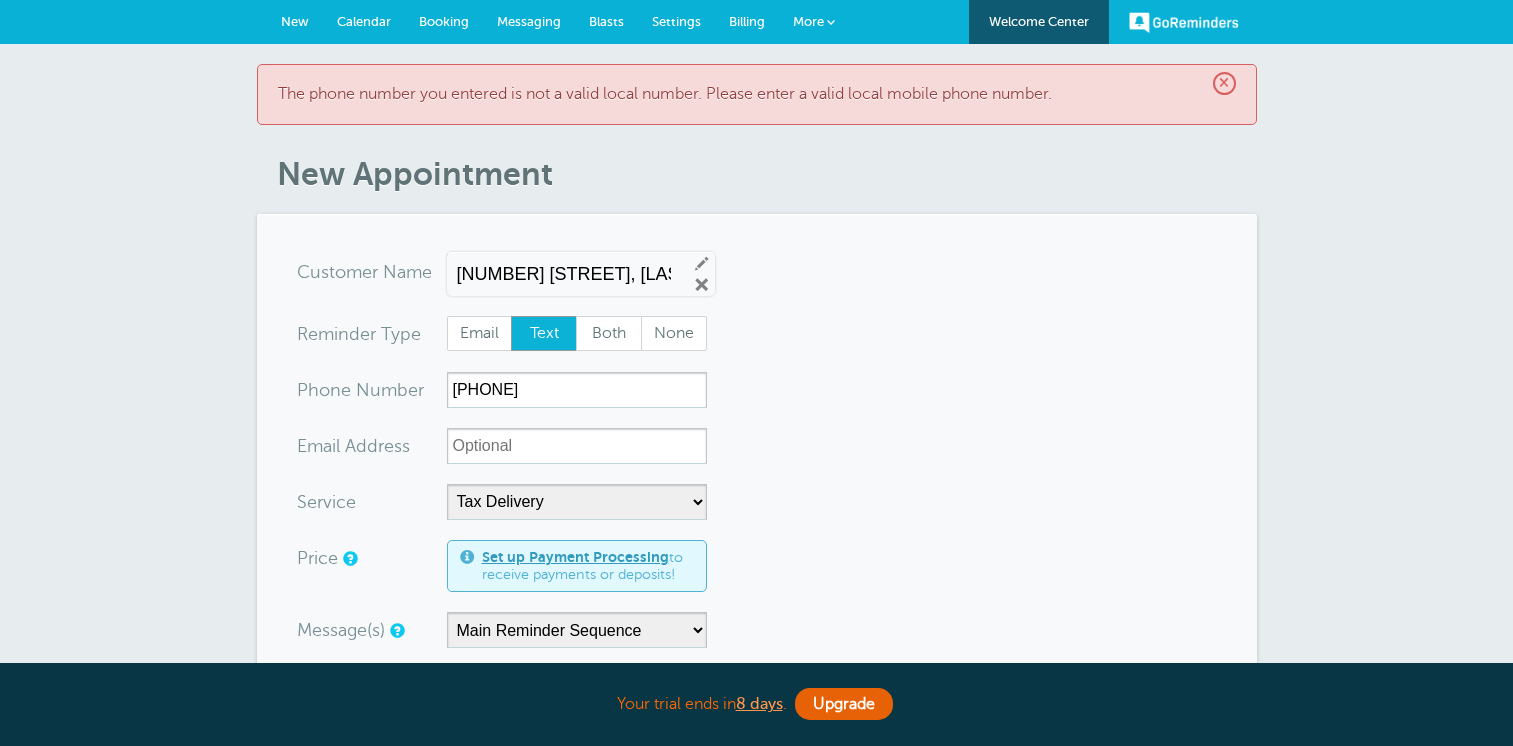 scroll, scrollTop: 0, scrollLeft: 0, axis: both 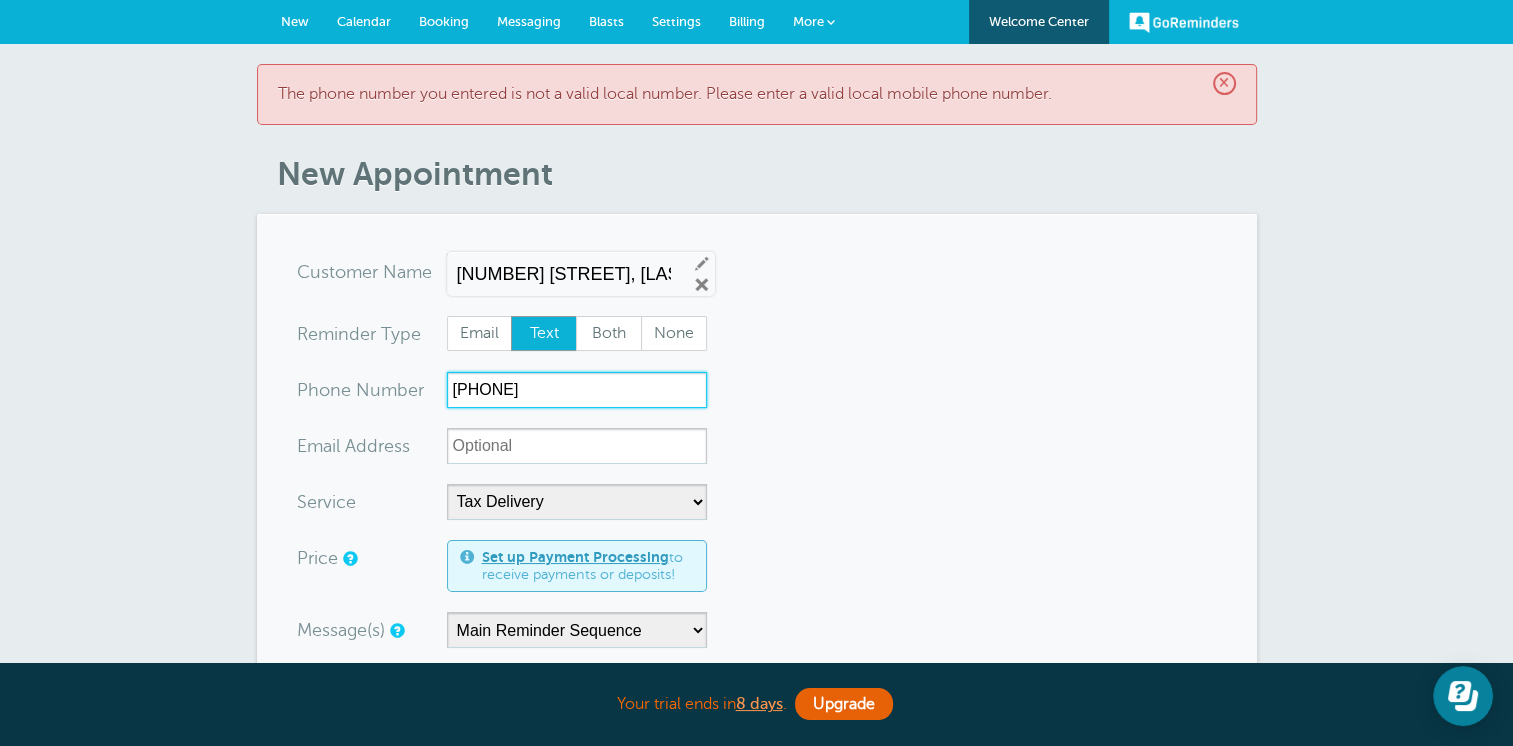 click on "[PHONE]" at bounding box center [577, 390] 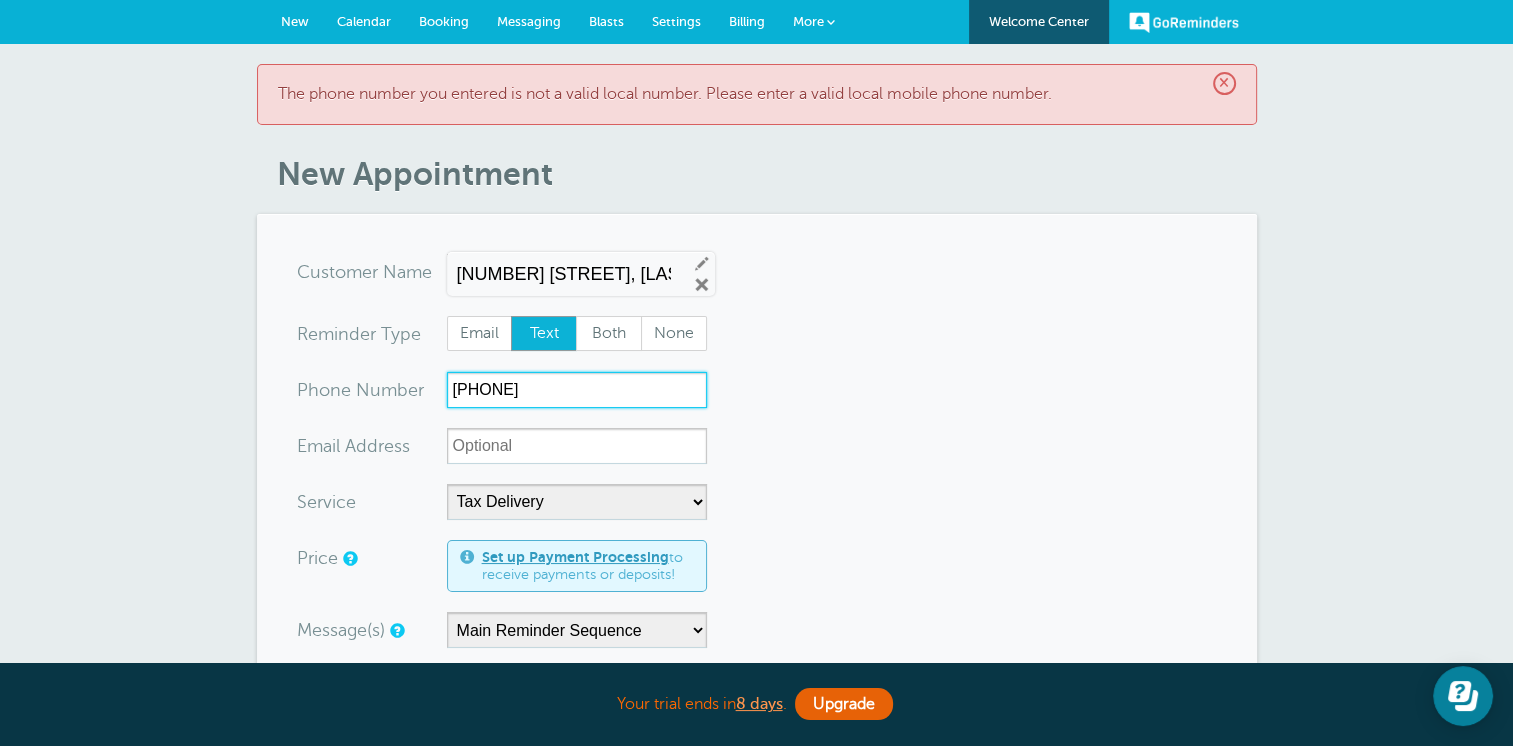 click on "775-691931" at bounding box center [577, 390] 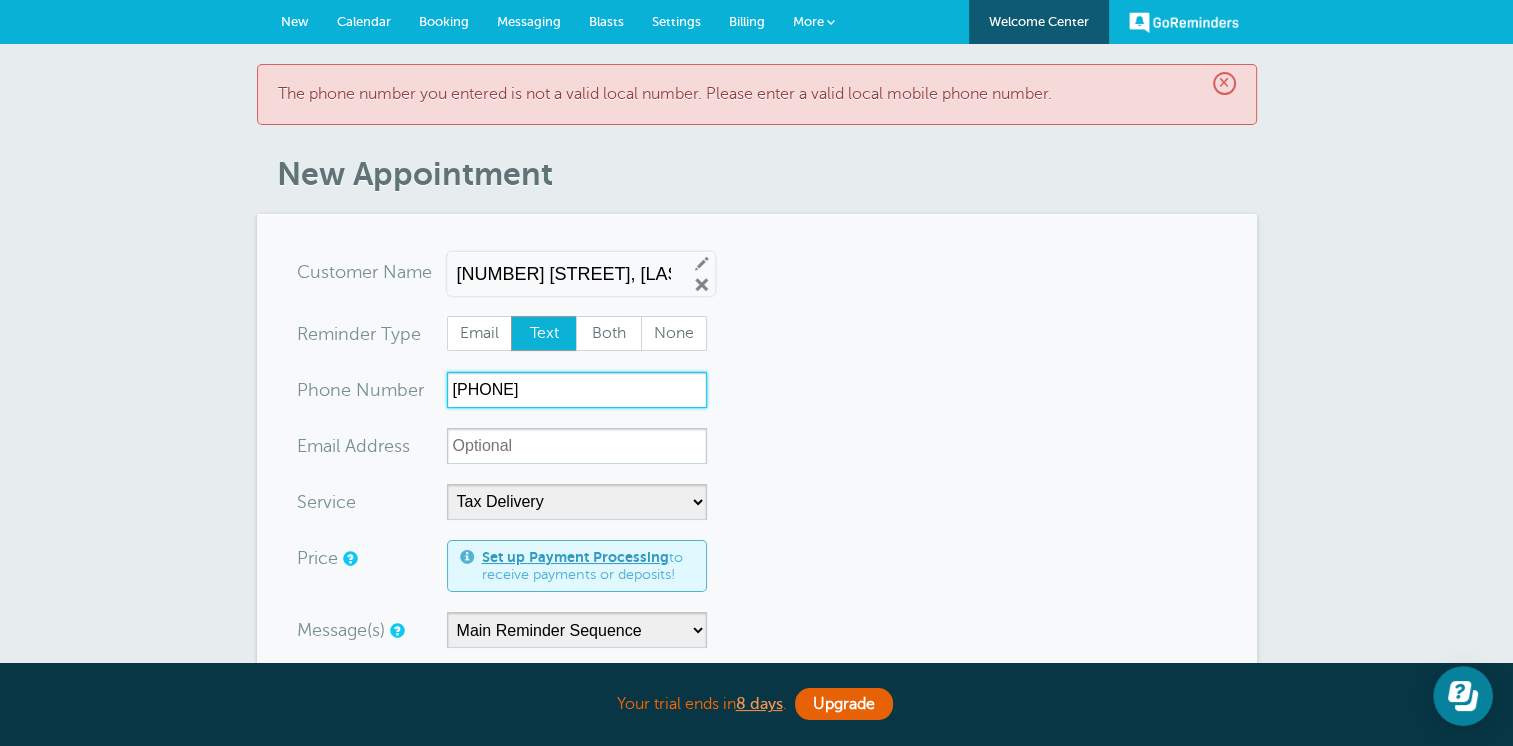 click on "775-691-\931" at bounding box center (577, 390) 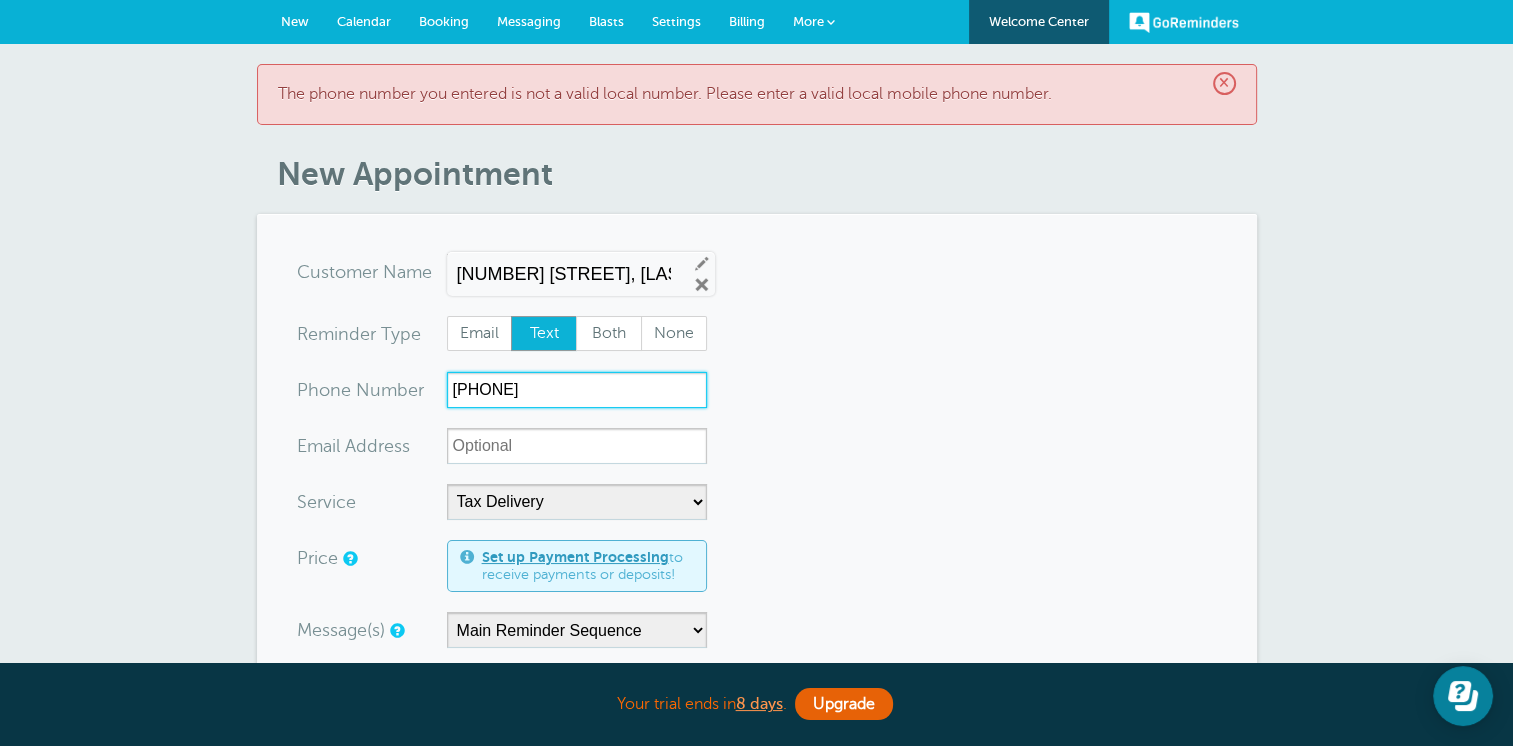 click on "775-691-931" at bounding box center [577, 390] 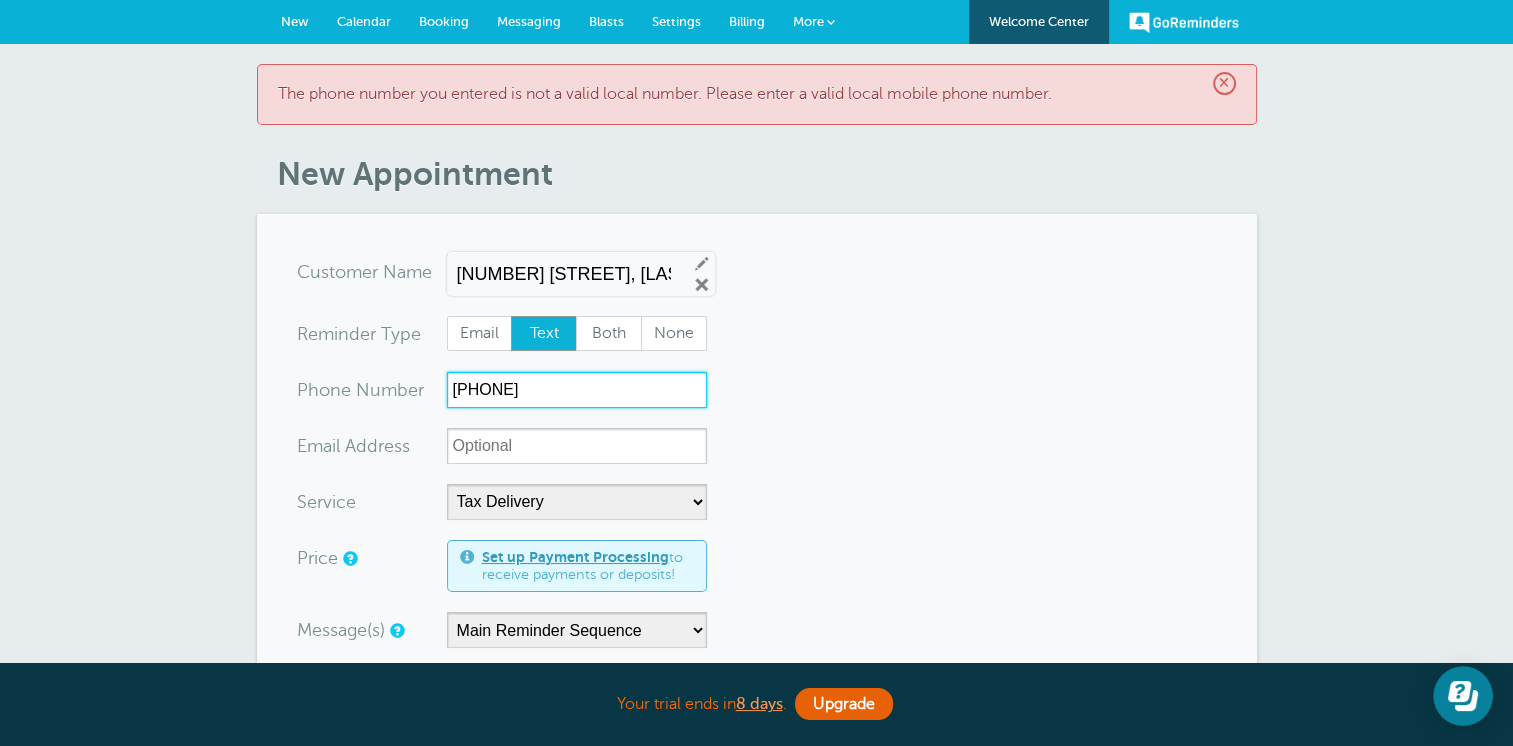 type on "775-691-9311" 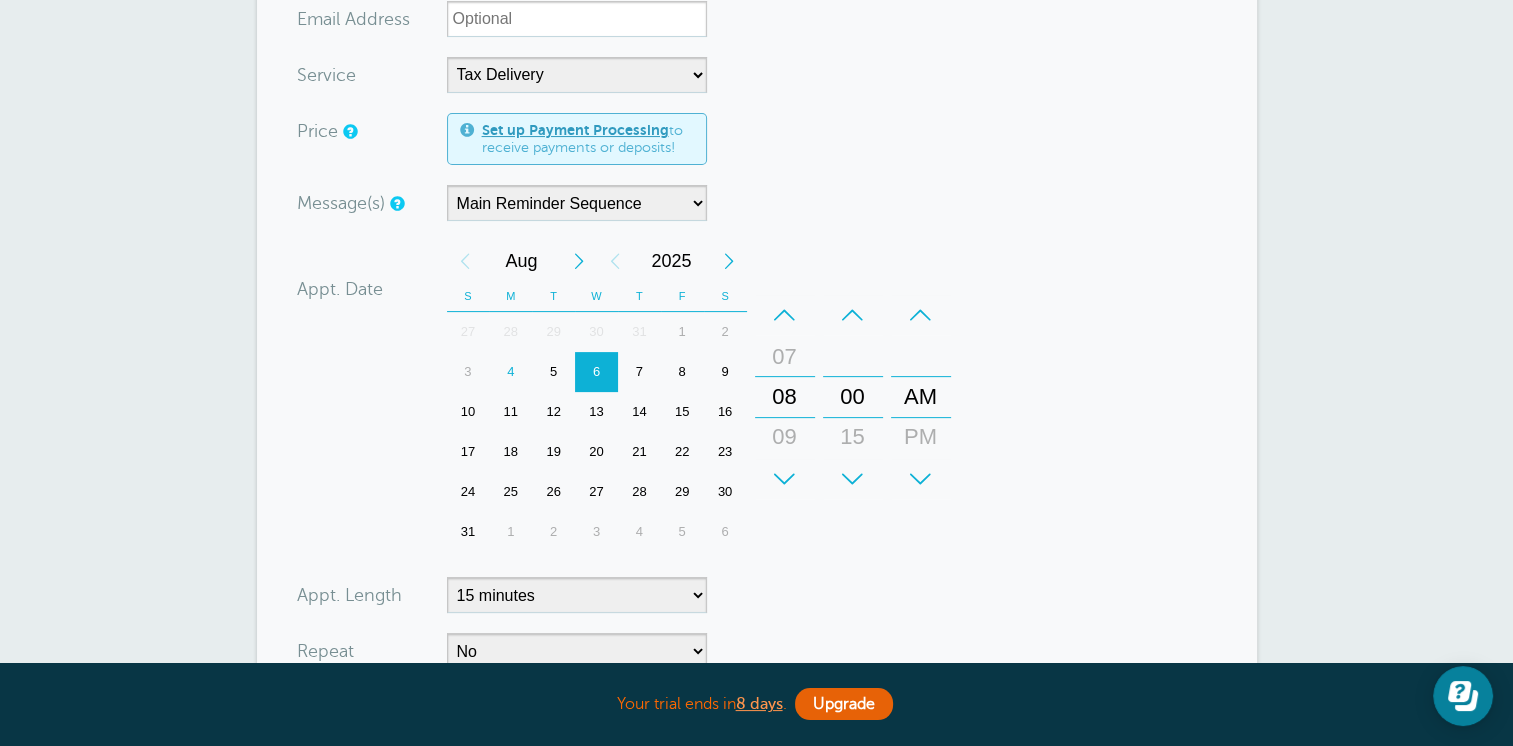 scroll, scrollTop: 800, scrollLeft: 0, axis: vertical 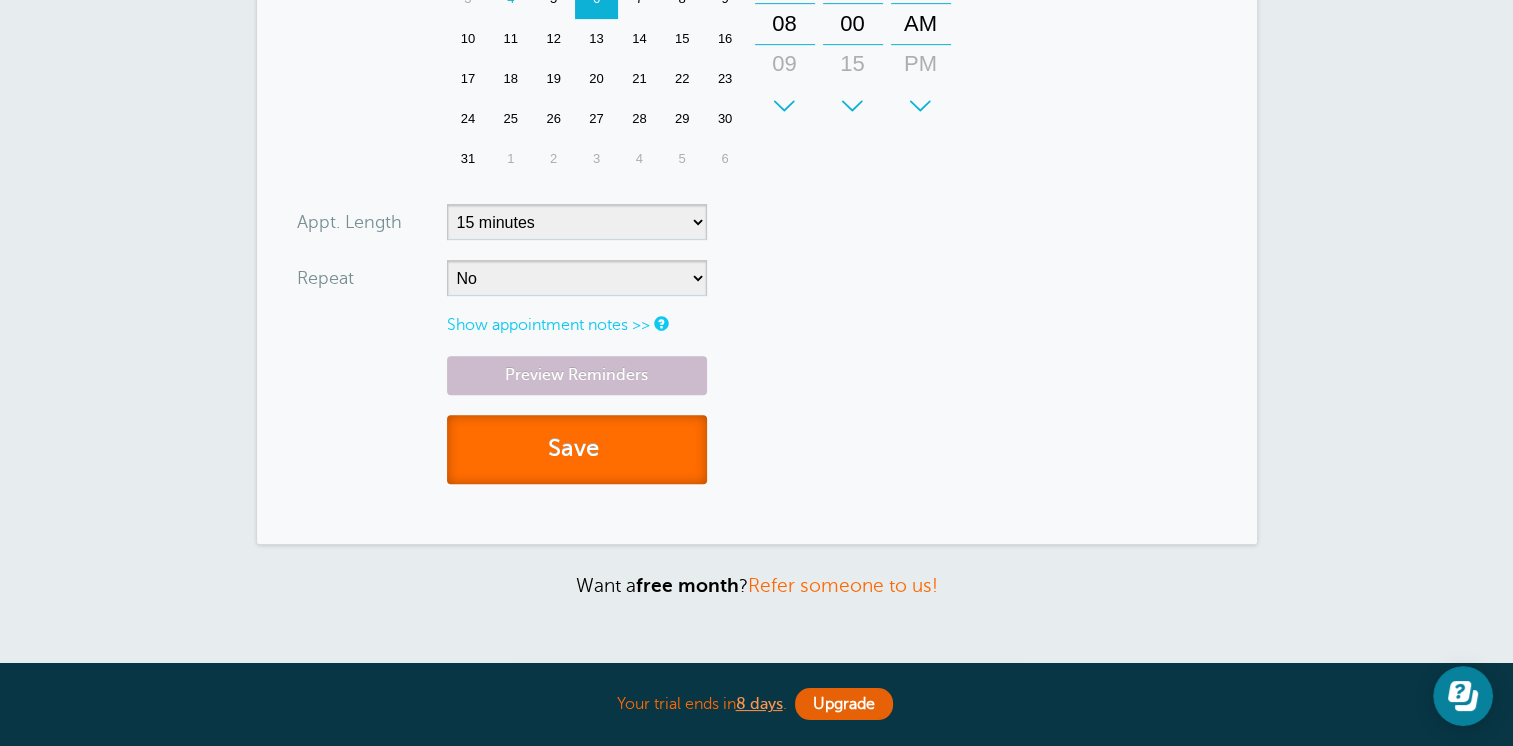 click on "Save" at bounding box center [577, 449] 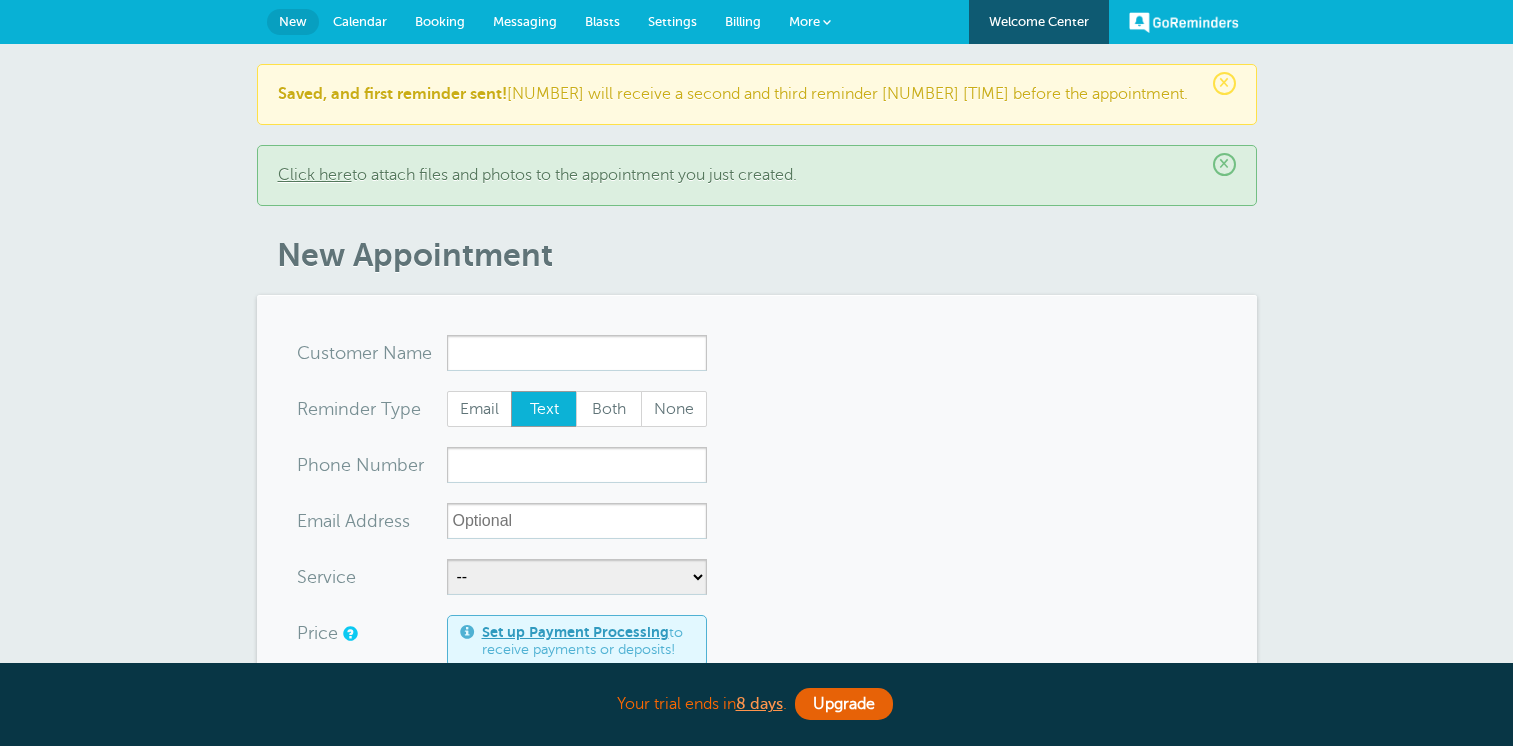 scroll, scrollTop: 0, scrollLeft: 0, axis: both 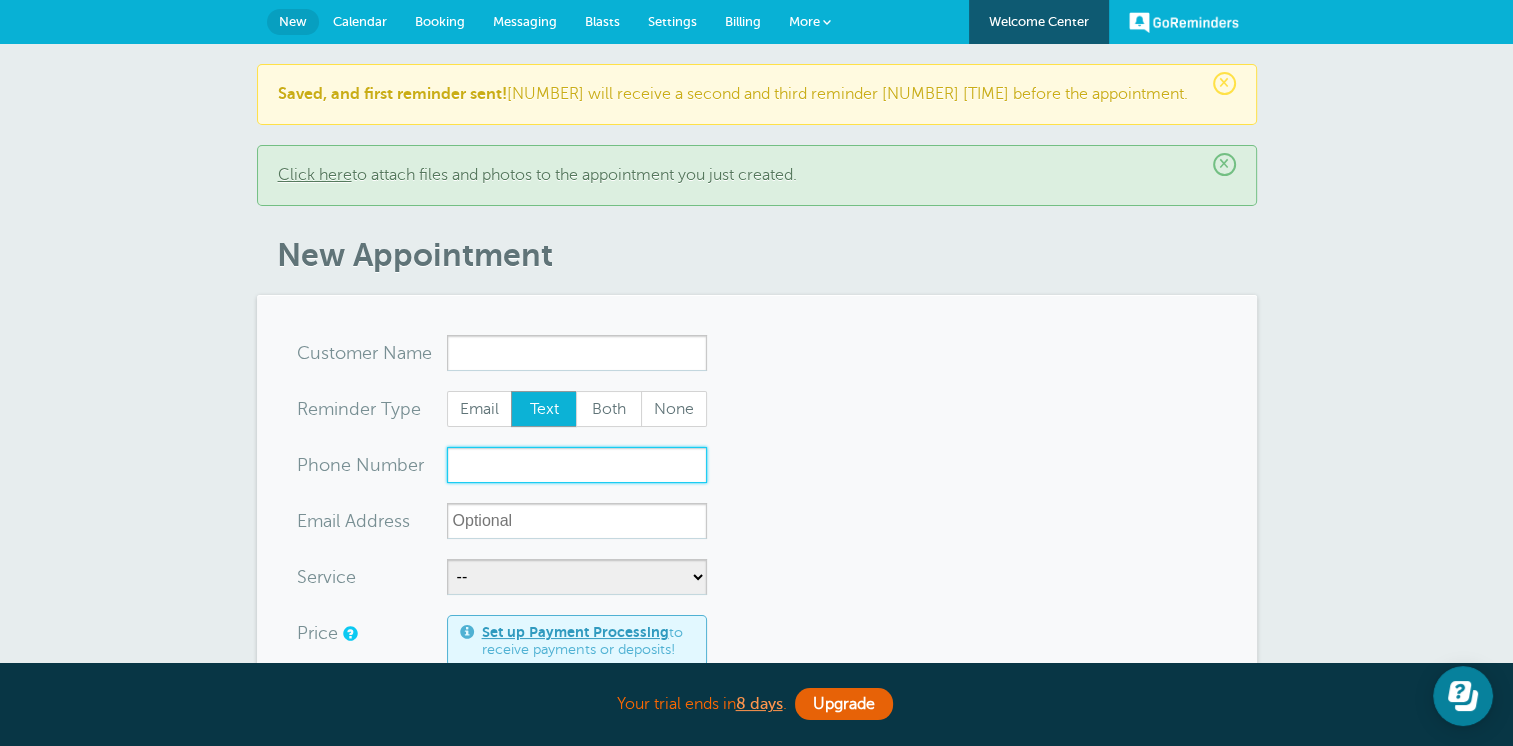 click on "xxx-no-autofill" at bounding box center [577, 465] 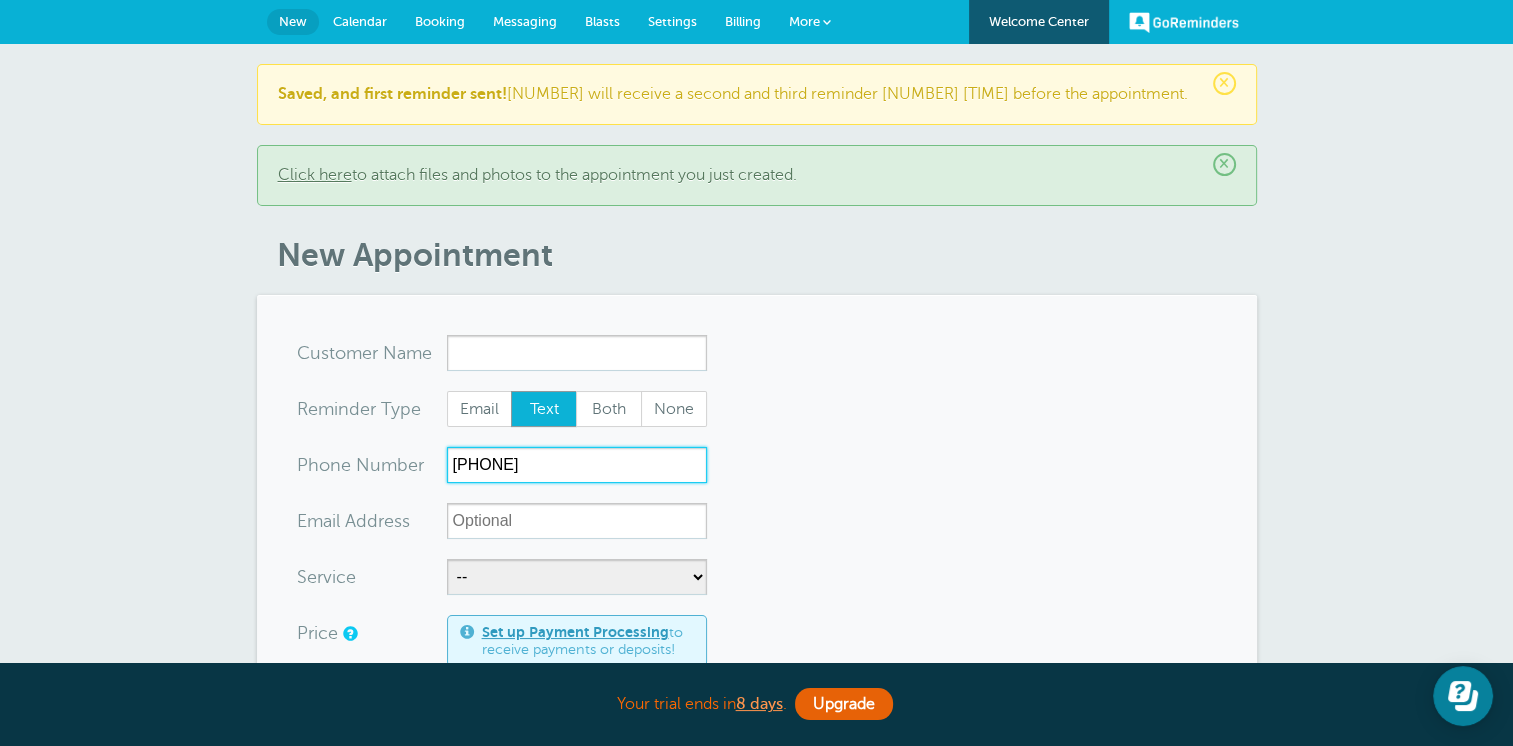 type on "(425) 381-5352" 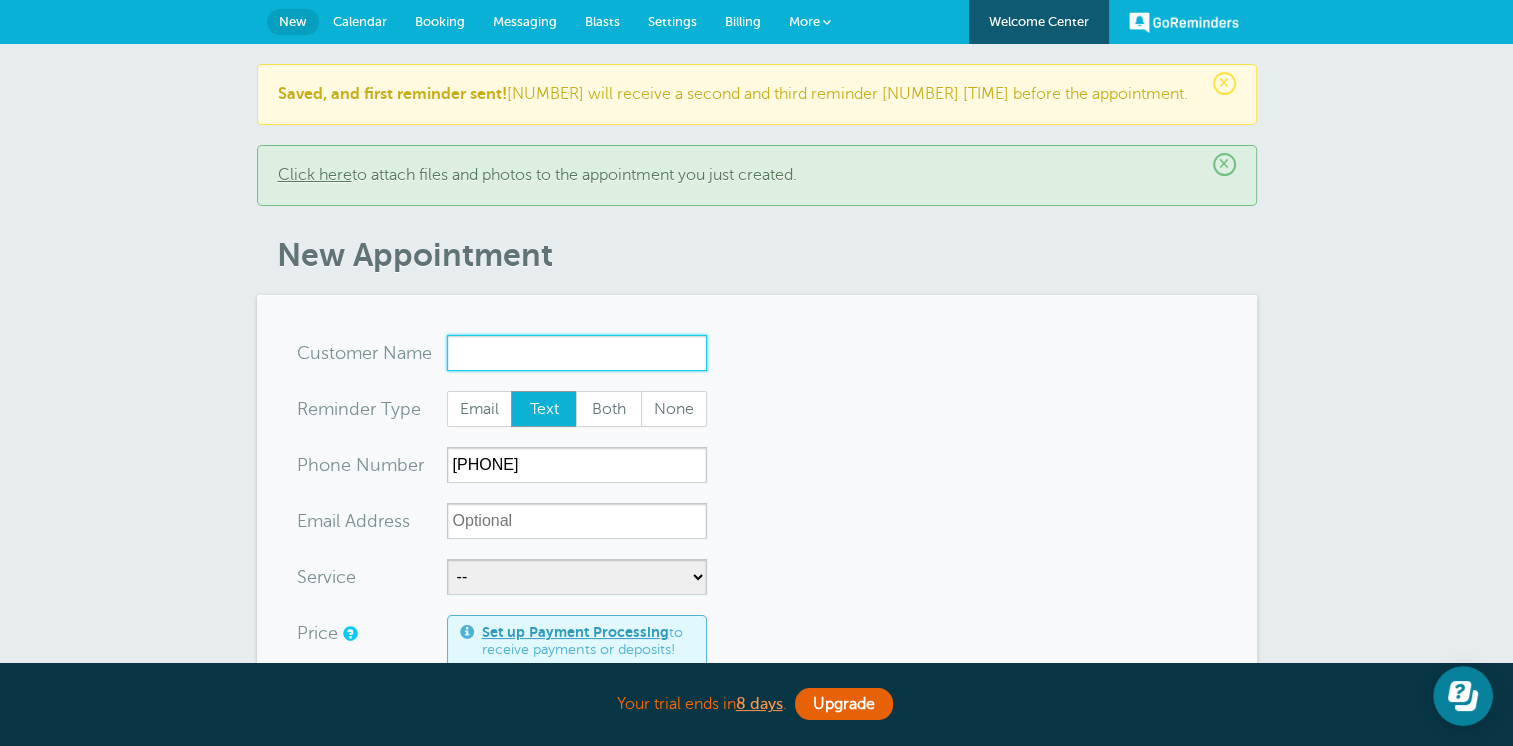 click on "x-no-autofill" at bounding box center (577, 353) 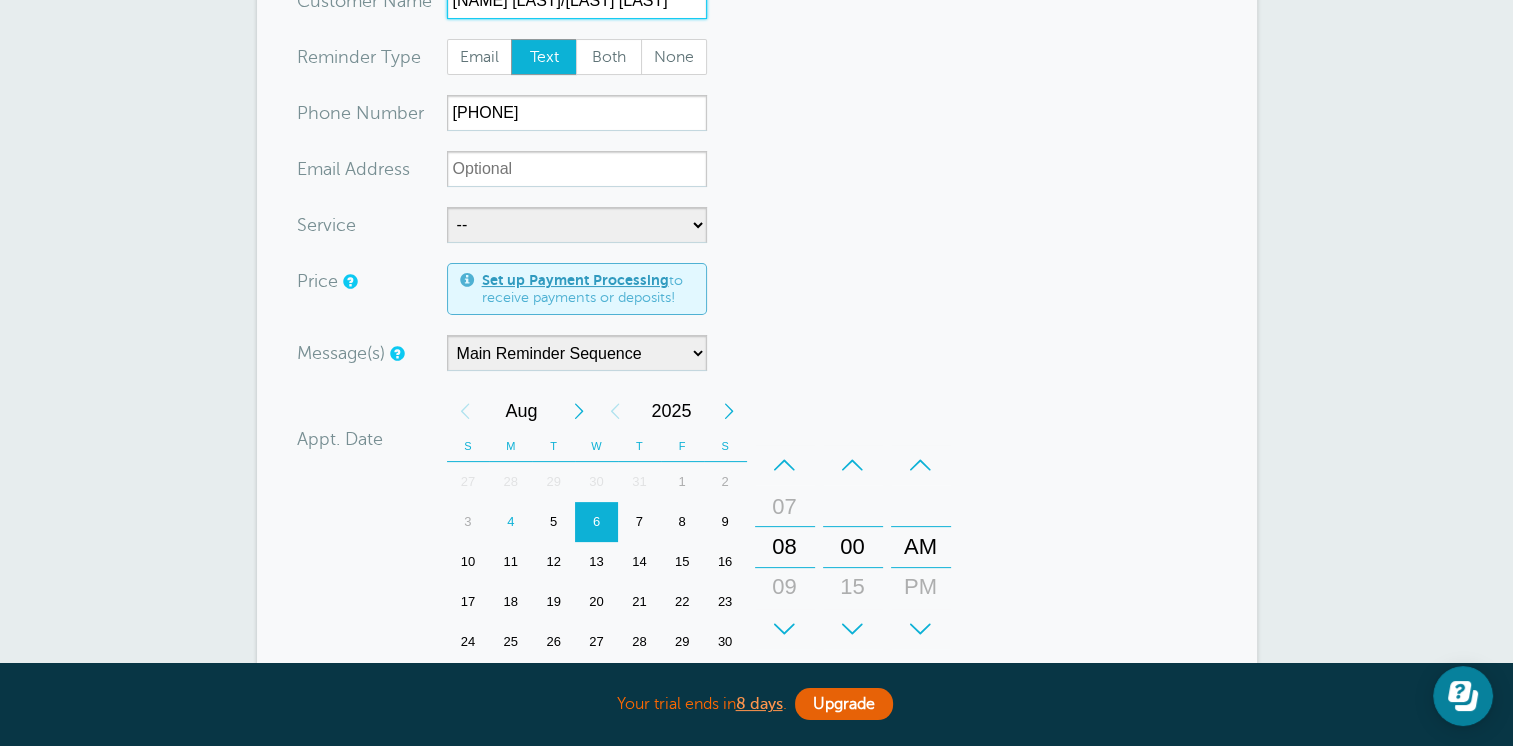 scroll, scrollTop: 400, scrollLeft: 0, axis: vertical 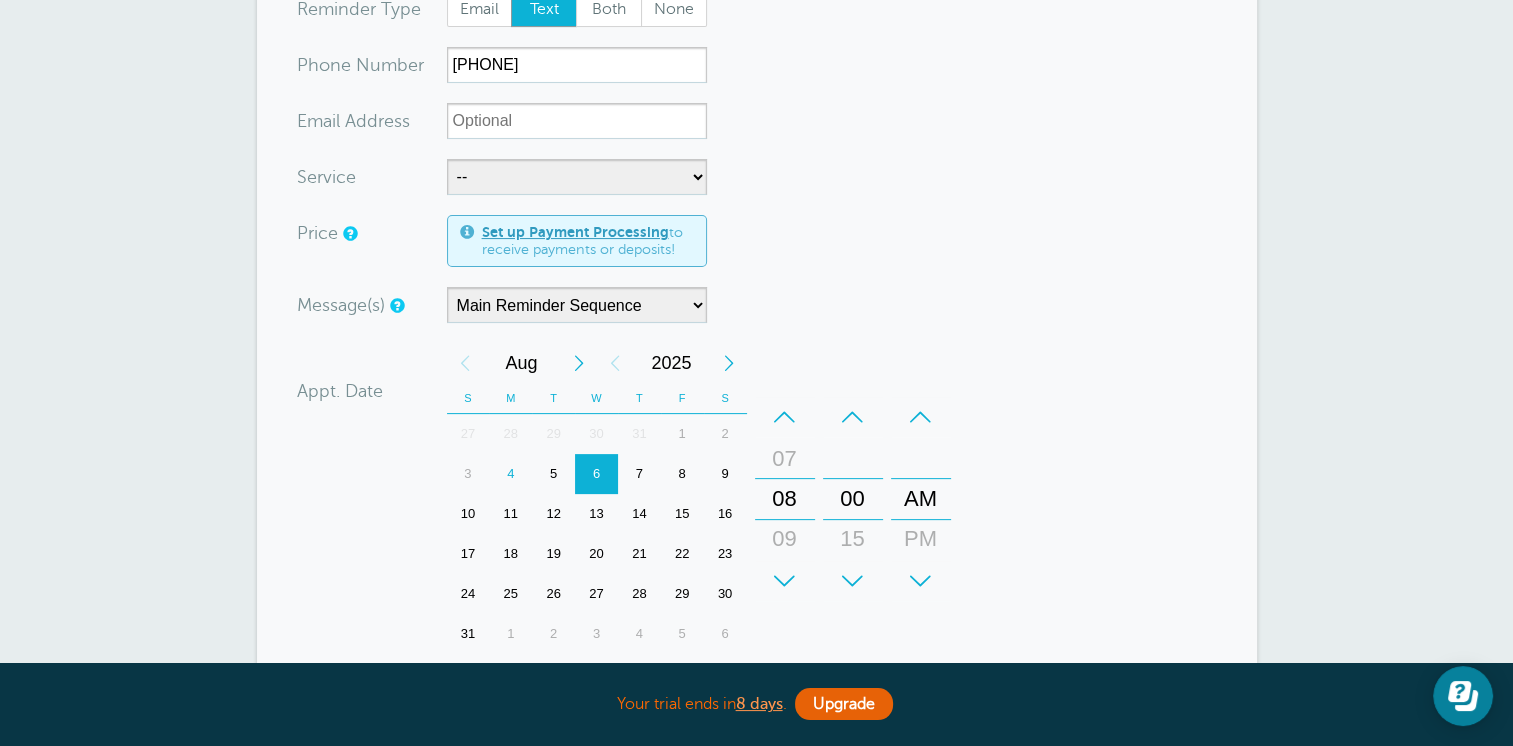 type on "Grace Carney/Carney Marital Trus" 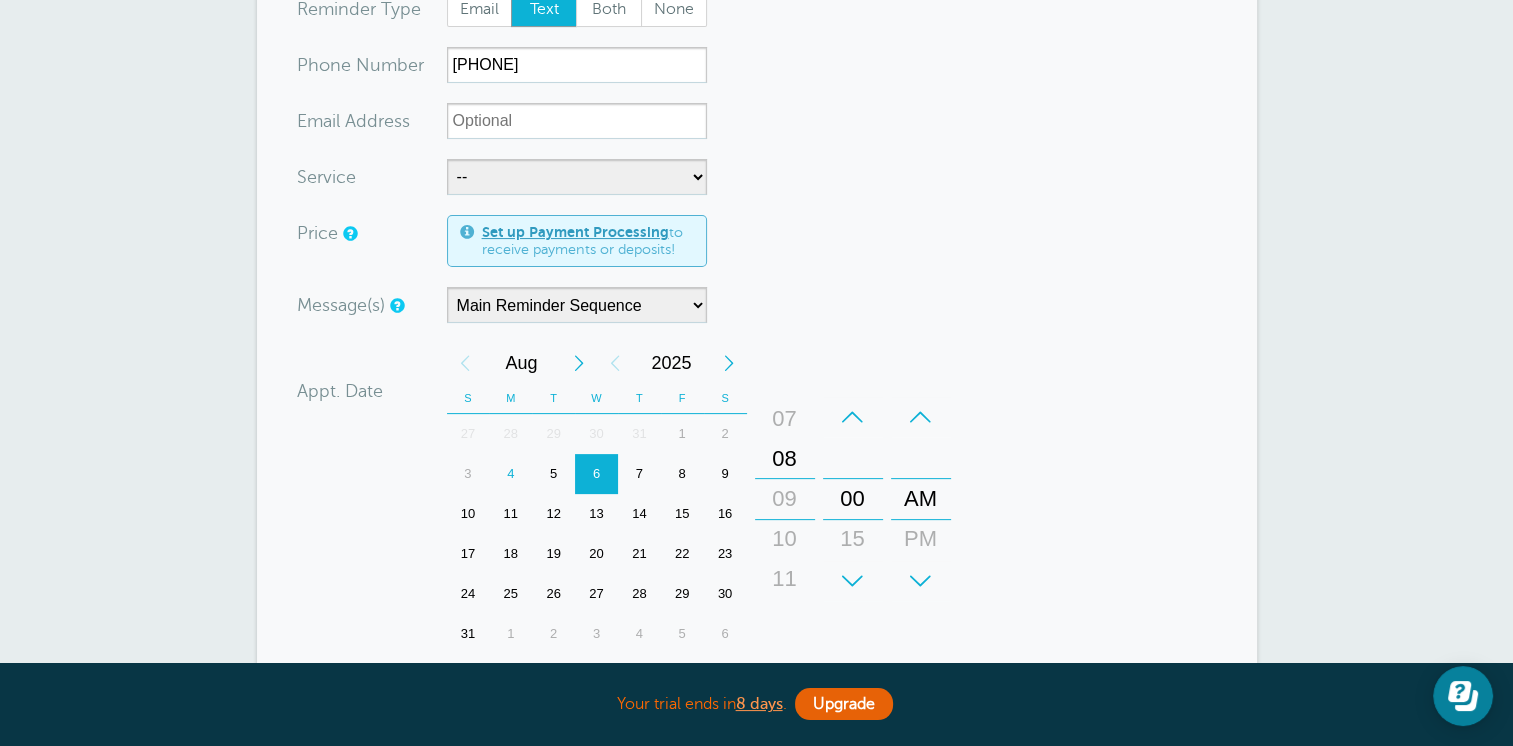 drag, startPoint x: 780, startPoint y: 541, endPoint x: 786, endPoint y: 506, distance: 35.510563 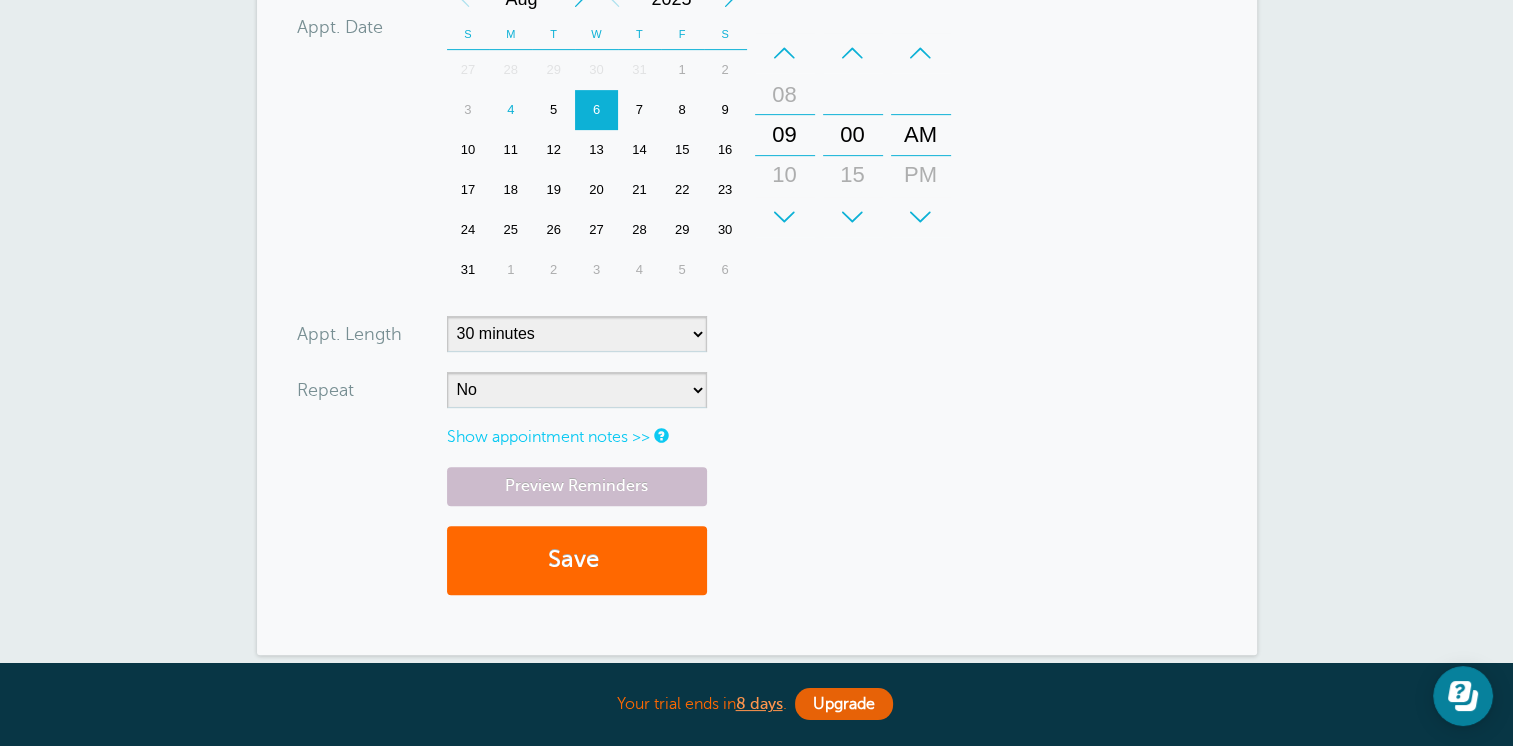 scroll, scrollTop: 800, scrollLeft: 0, axis: vertical 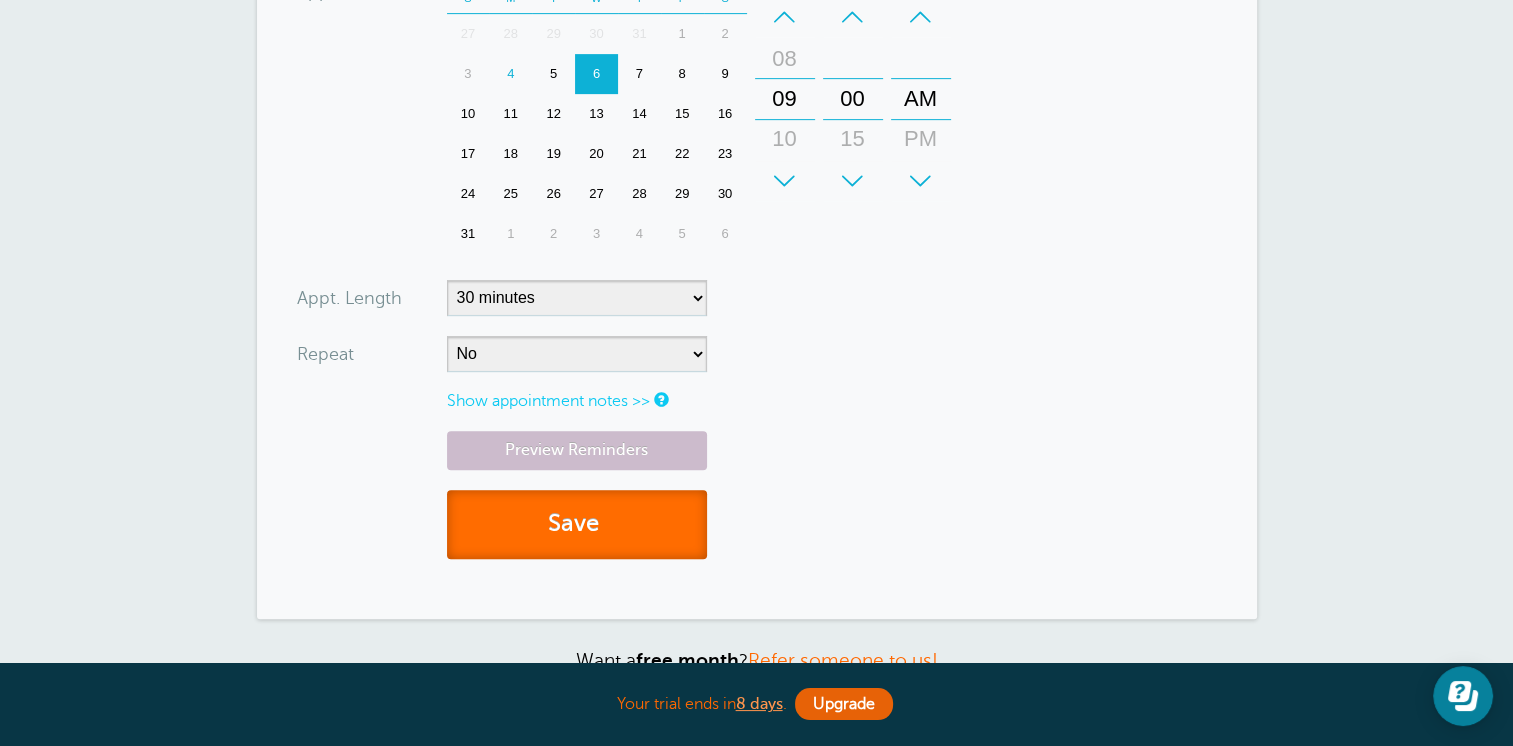 click on "Save" at bounding box center (577, 524) 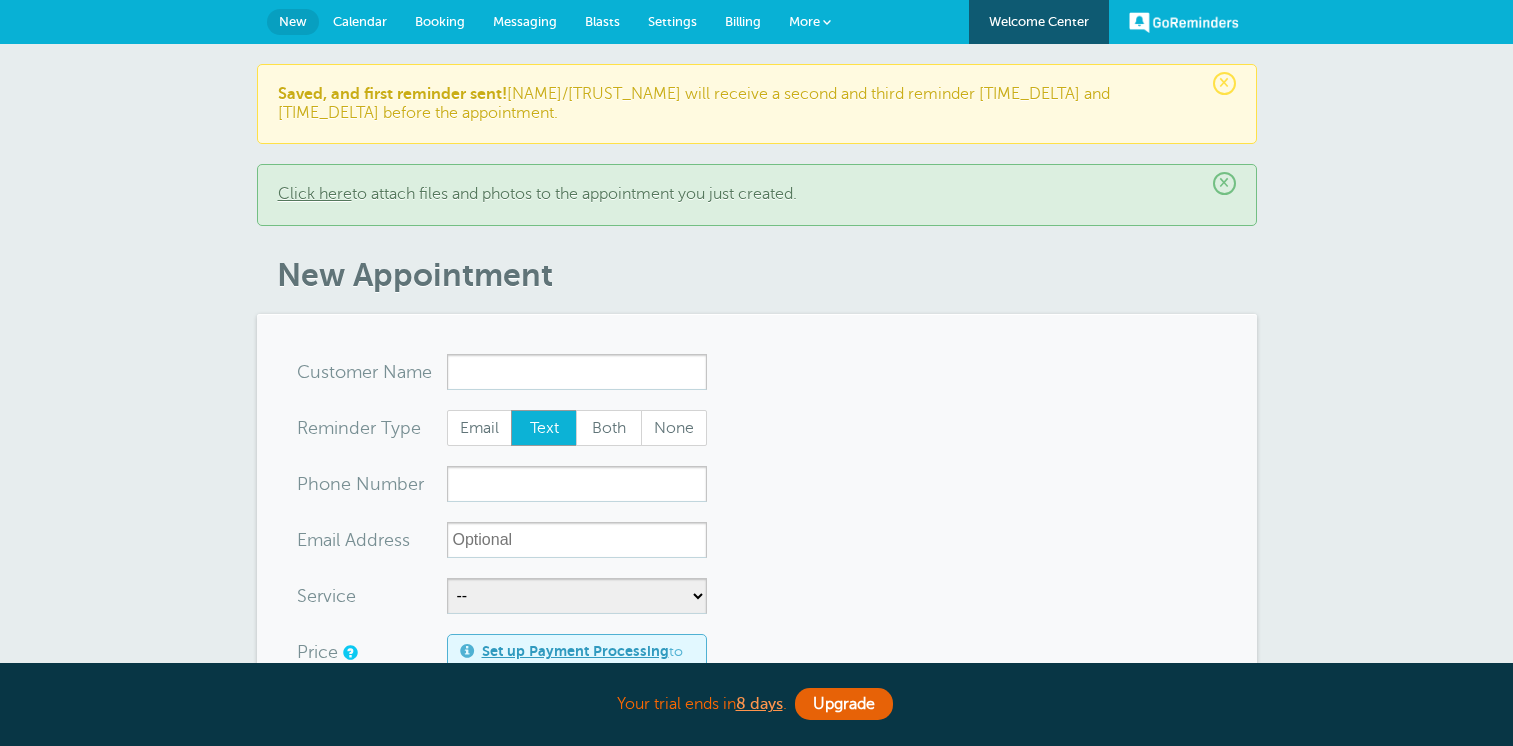 scroll, scrollTop: 0, scrollLeft: 0, axis: both 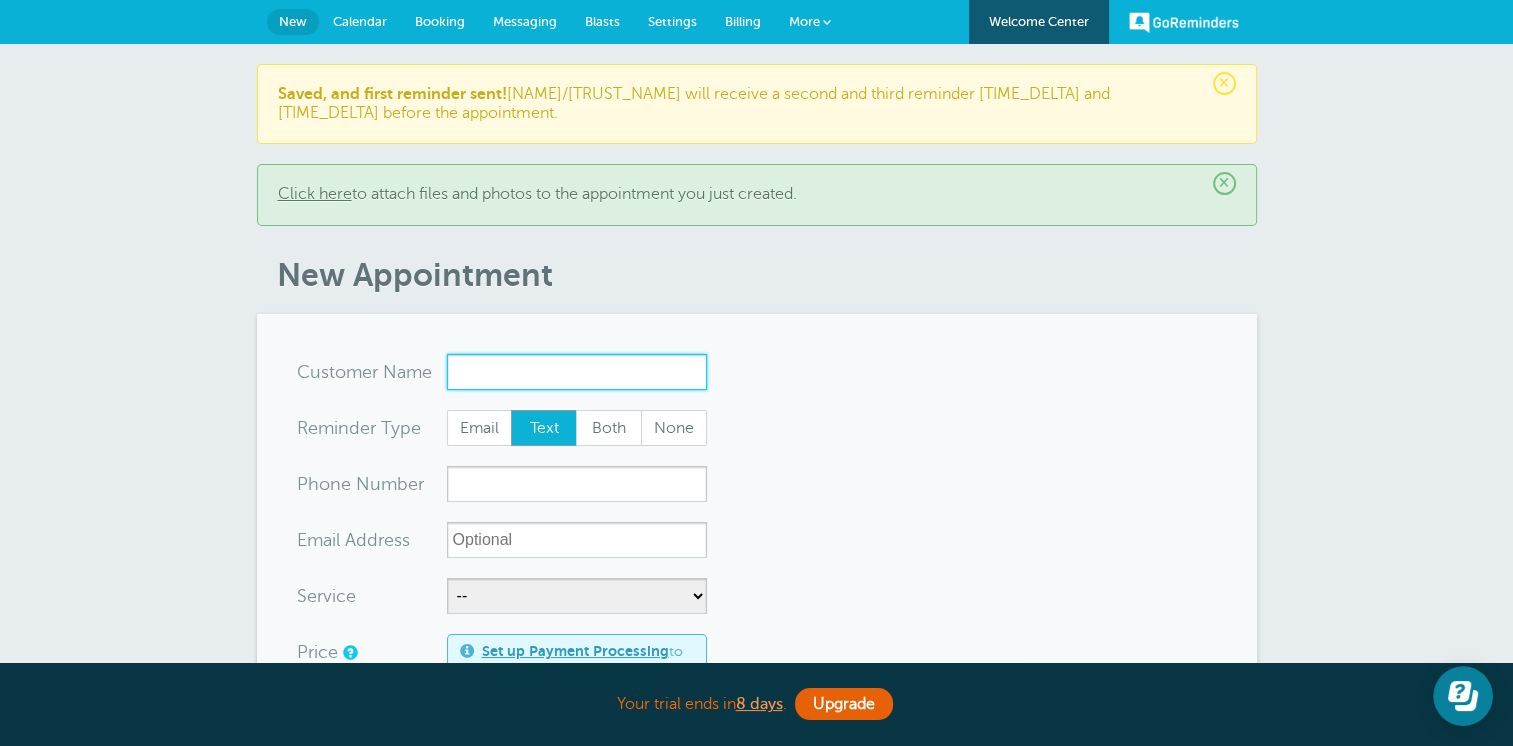 click on "x-no-autofill" at bounding box center (577, 372) 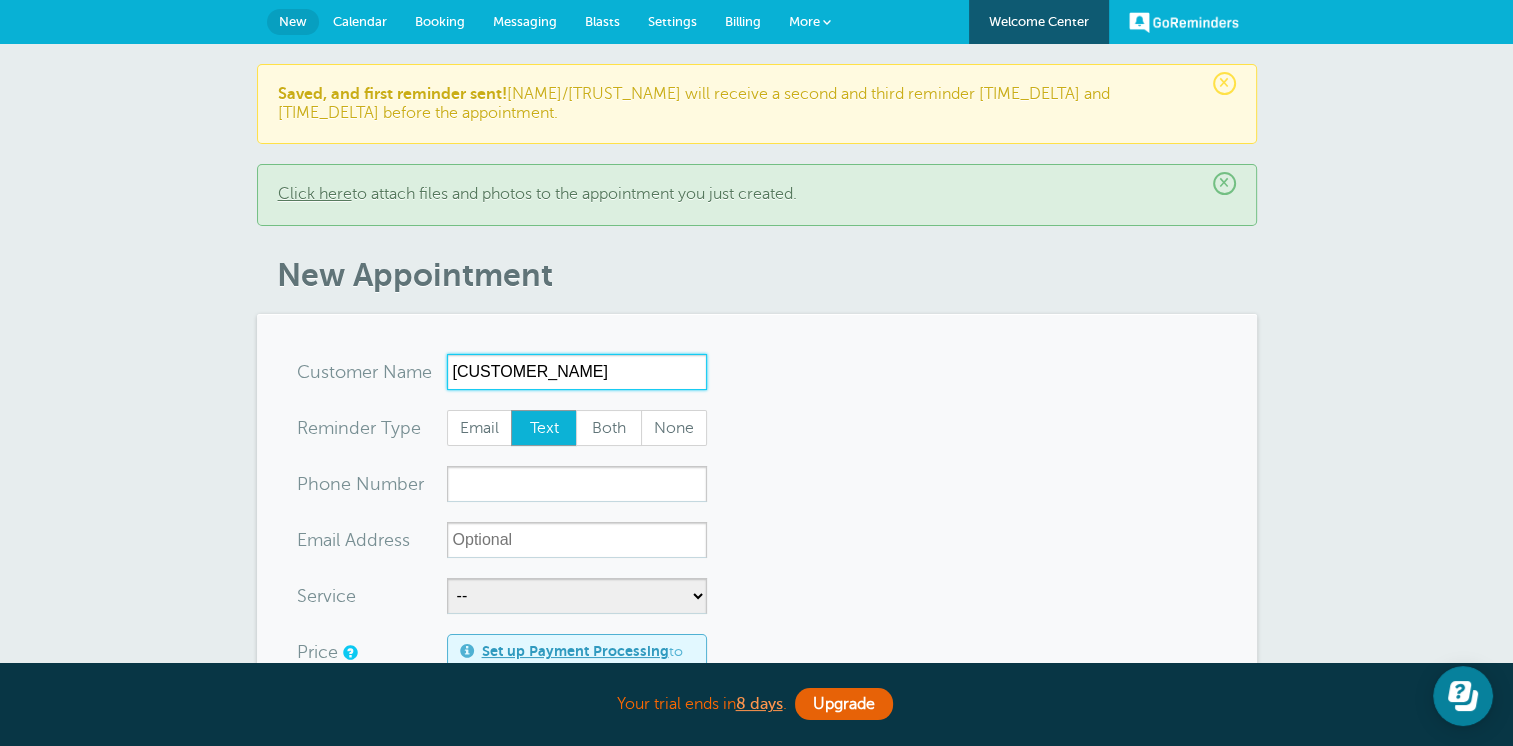 type on "[CUSTOMER_NAME]" 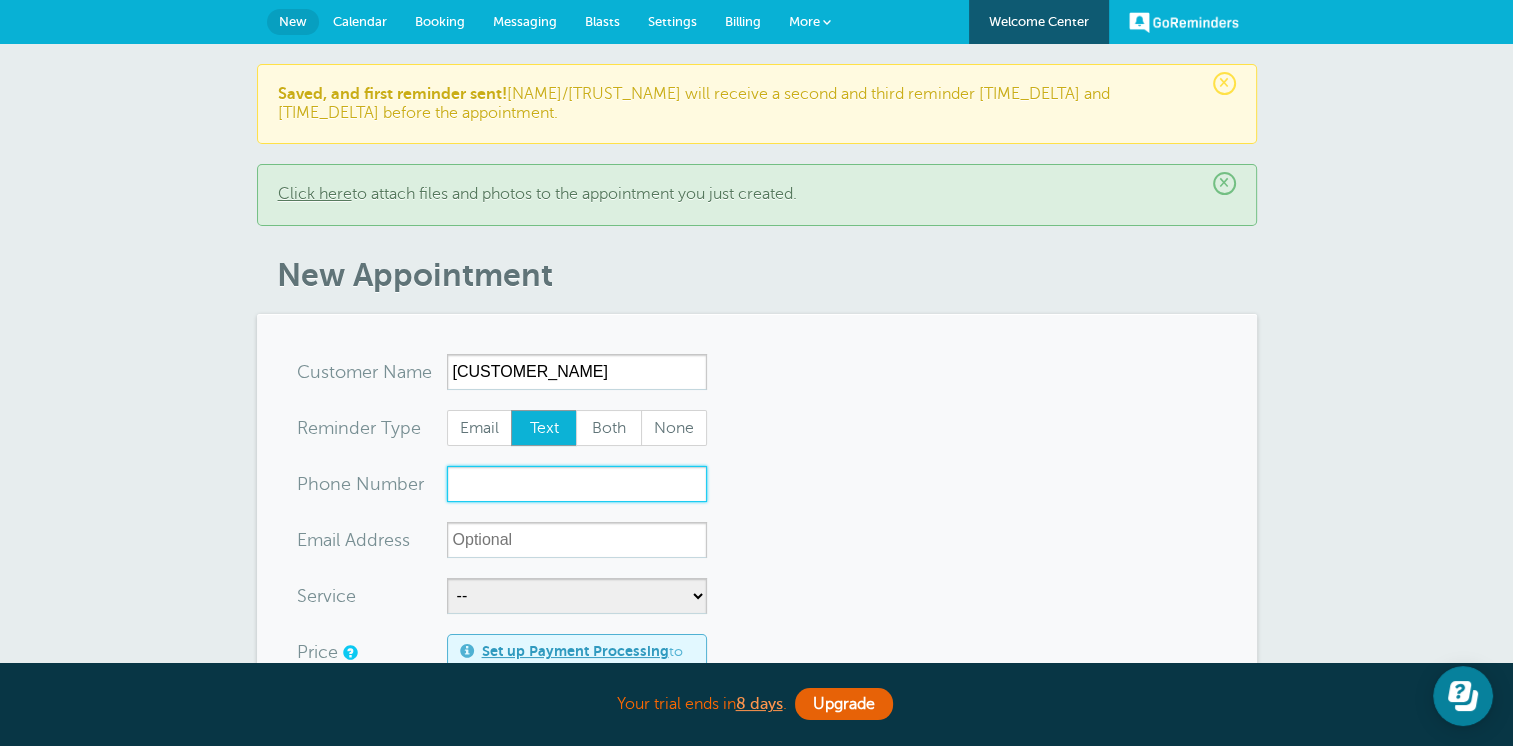 click on "xxx-no-autofill" at bounding box center [577, 484] 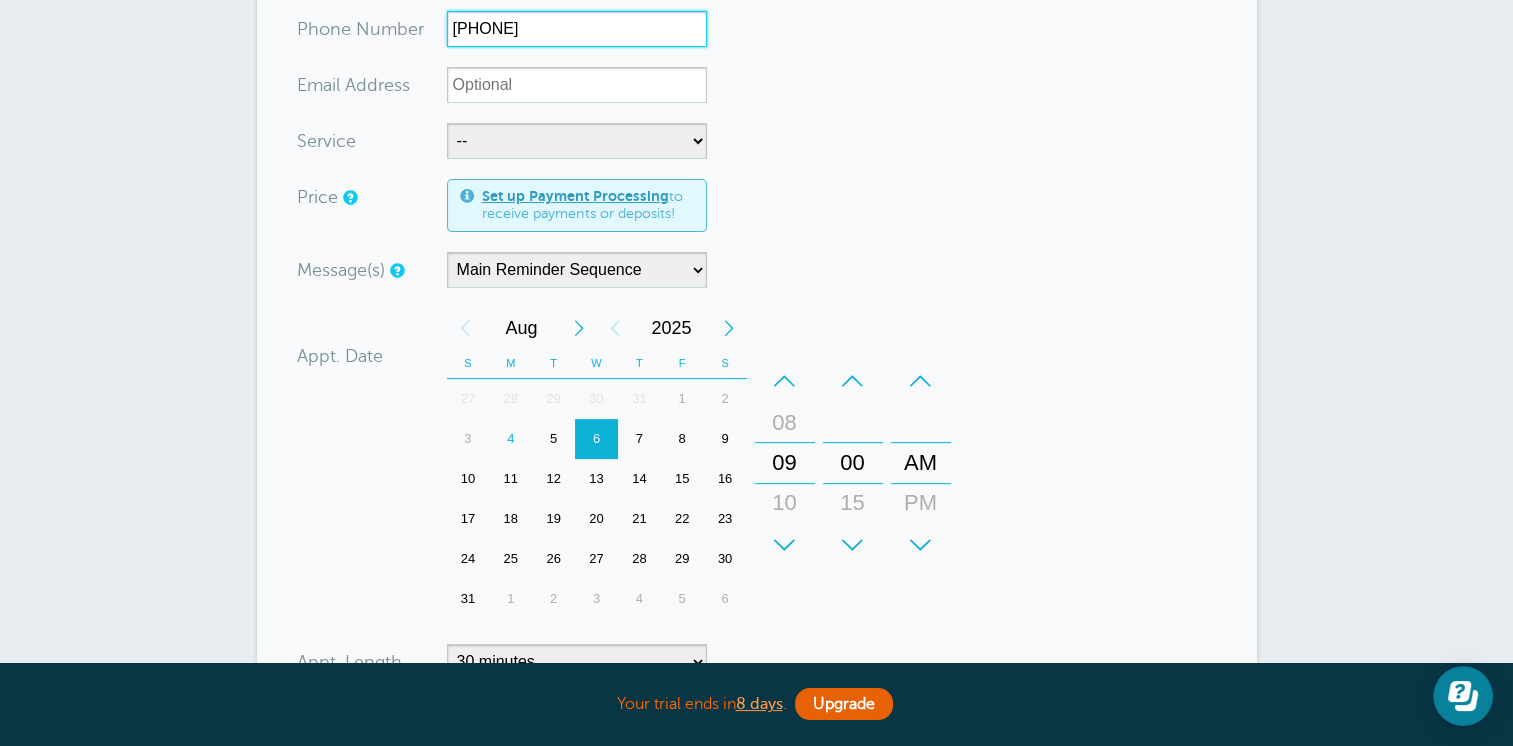 scroll, scrollTop: 500, scrollLeft: 0, axis: vertical 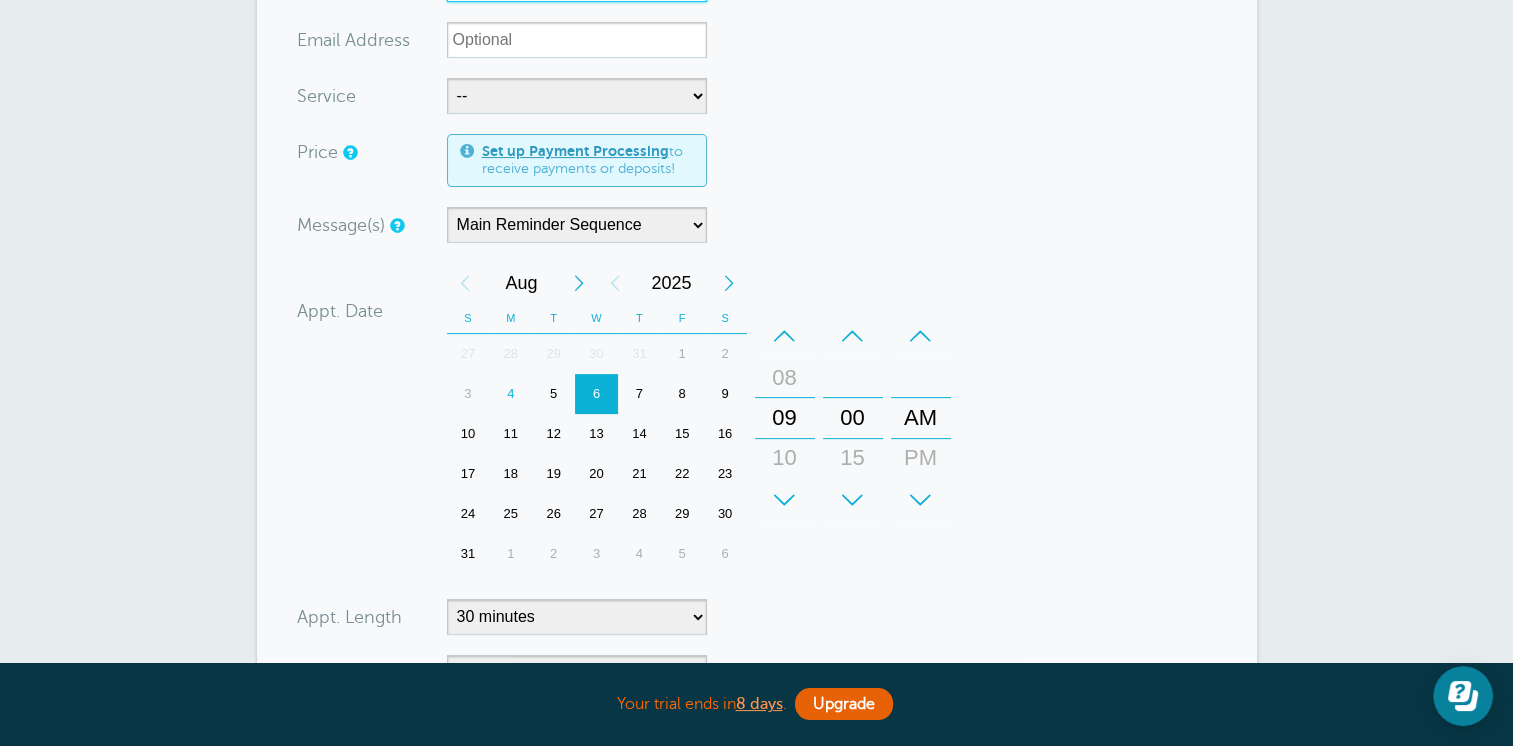 type on "[PHONE]" 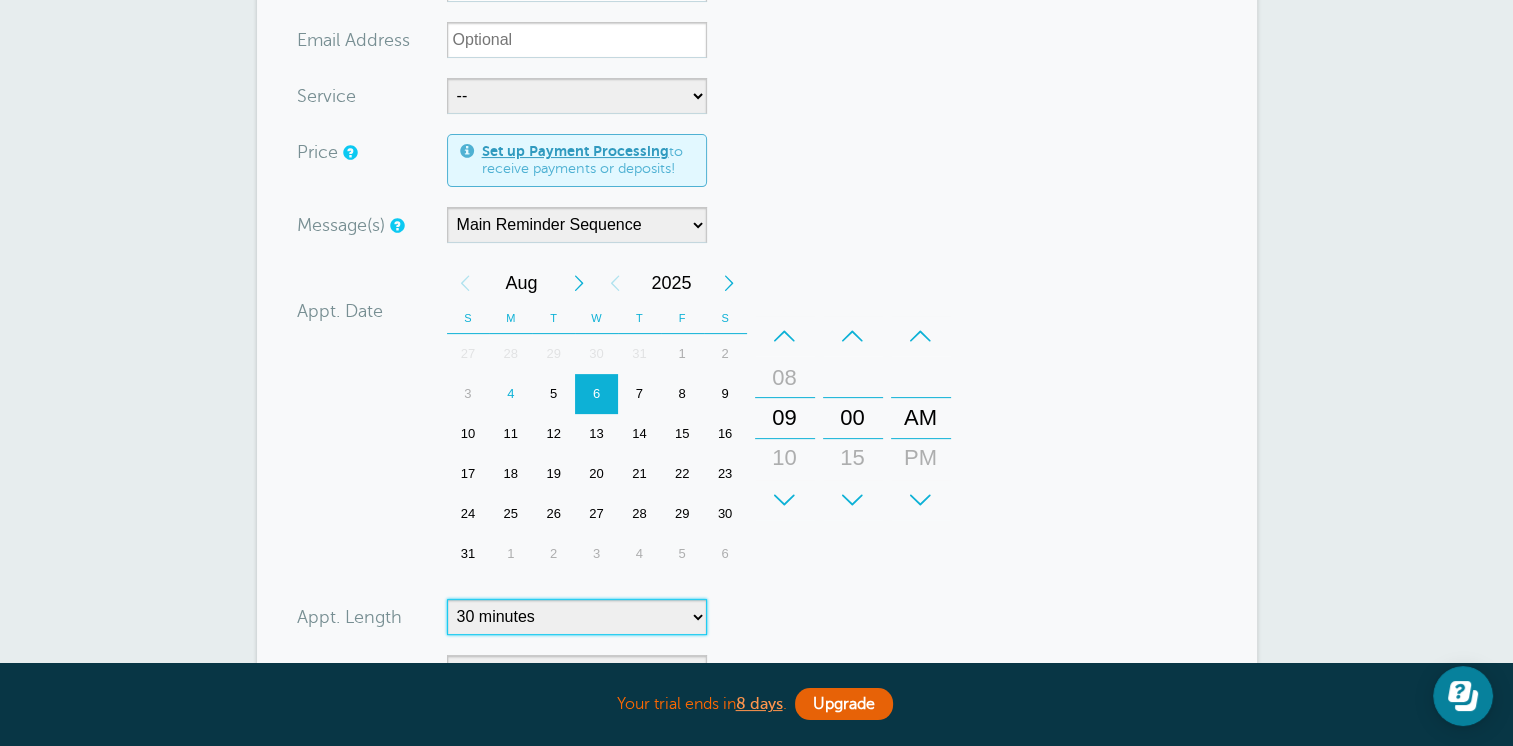 click on "5 minutes 10 minutes 15 minutes 20 minutes 25 minutes 30 minutes 35 minutes 40 minutes 45 minutes 50 minutes 55 minutes 1 hour 1 hour 15 minutes 1 hour 30 minutes 1 hour 45 minutes 2 hours 2 hours 15 minutes 2 hours 30 minutes 2 hours 45 minutes 3 hours 3 hours 30 minutes 4 hours 4 hours 30 minutes 5 hours 5 hours 30 minutes 6 hours 6 hours 30 minutes 7 hours 7 hours 30 minutes 8 hours 9 hours 10 hours 11 hours 12 hours 13 hours 14 hours 15 hours 16 hours" at bounding box center (577, 617) 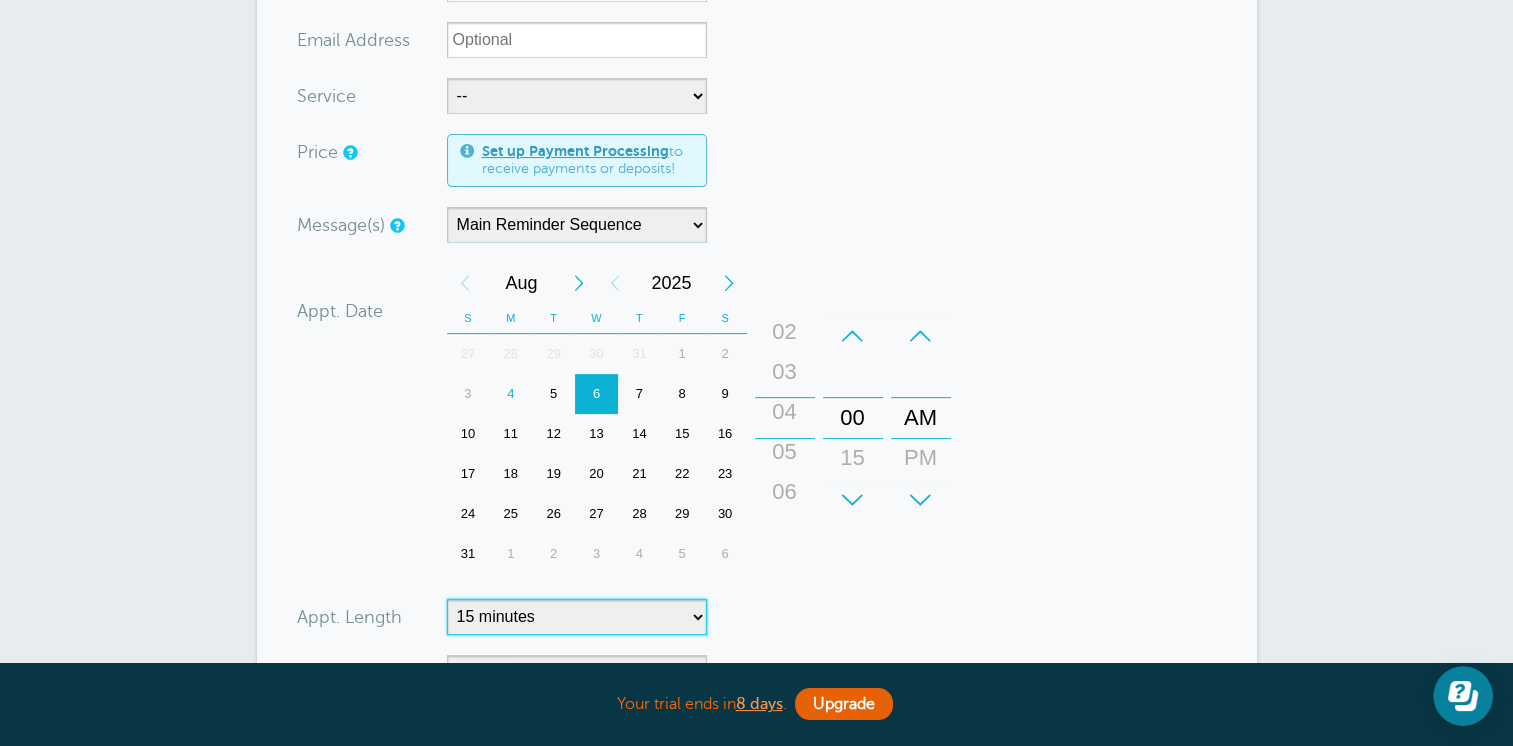 drag, startPoint x: 796, startPoint y: 453, endPoint x: 791, endPoint y: 647, distance: 194.06442 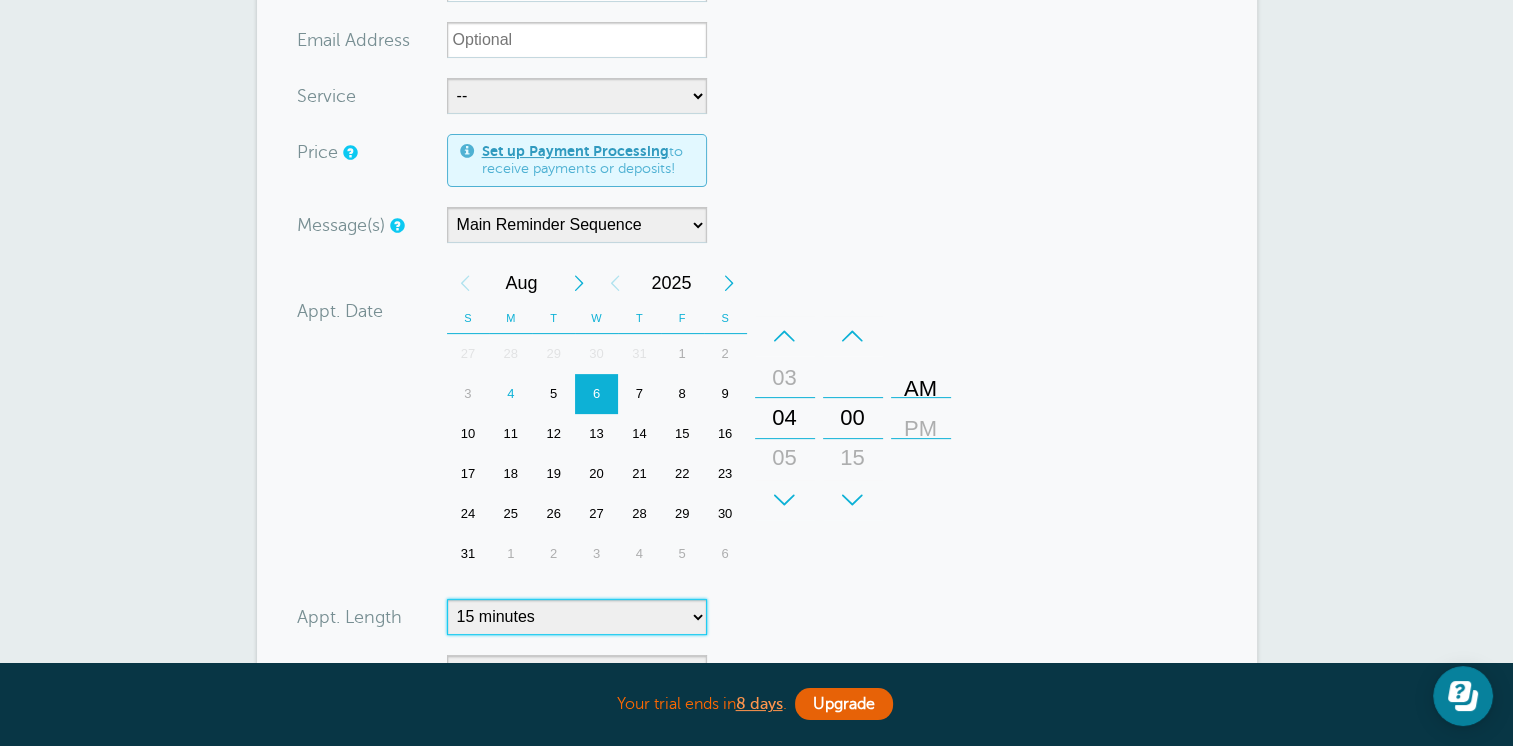 drag, startPoint x: 926, startPoint y: 459, endPoint x: 928, endPoint y: 425, distance: 34.058773 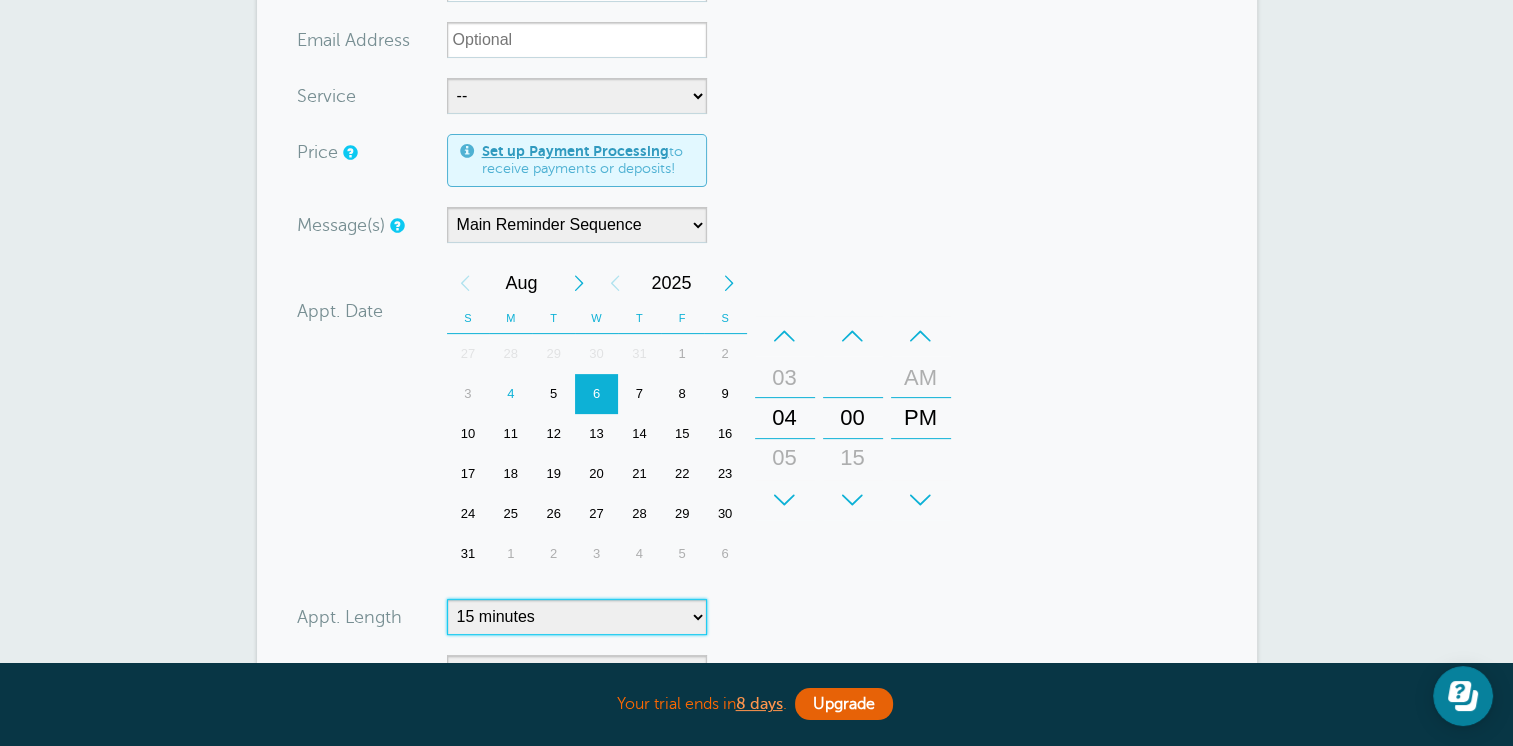 click on "5 minutes 10 minutes 15 minutes 20 minutes 25 minutes 30 minutes 35 minutes 40 minutes 45 minutes 50 minutes 55 minutes 1 hour 1 hour 15 minutes 1 hour 30 minutes 1 hour 45 minutes 2 hours 2 hours 15 minutes 2 hours 30 minutes 2 hours 45 minutes 3 hours 3 hours 30 minutes 4 hours 4 hours 30 minutes 5 hours 5 hours 30 minutes 6 hours 6 hours 30 minutes 7 hours 7 hours 30 minutes 8 hours 9 hours 10 hours 11 hours 12 hours 13 hours 14 hours 15 hours 16 hours" at bounding box center (577, 617) 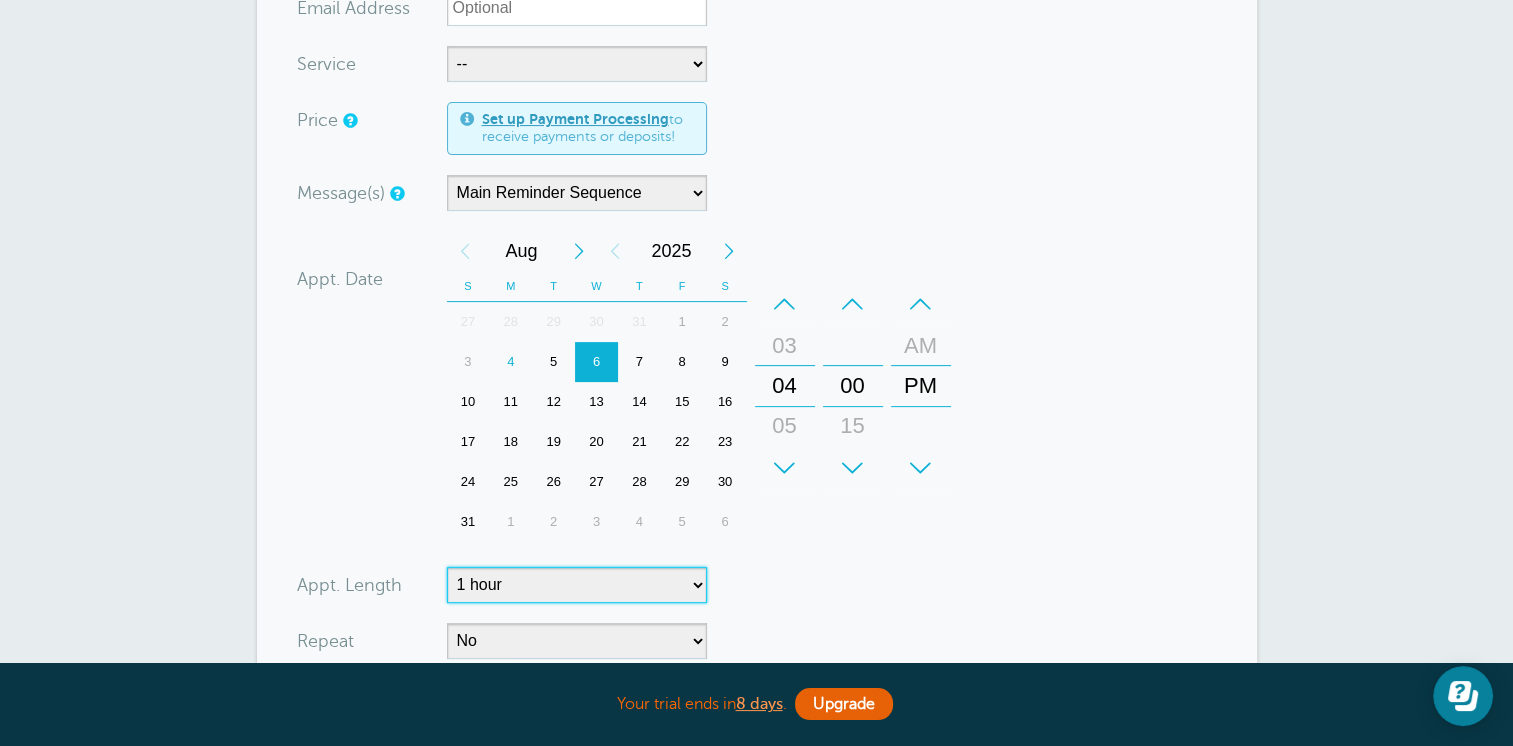scroll, scrollTop: 400, scrollLeft: 0, axis: vertical 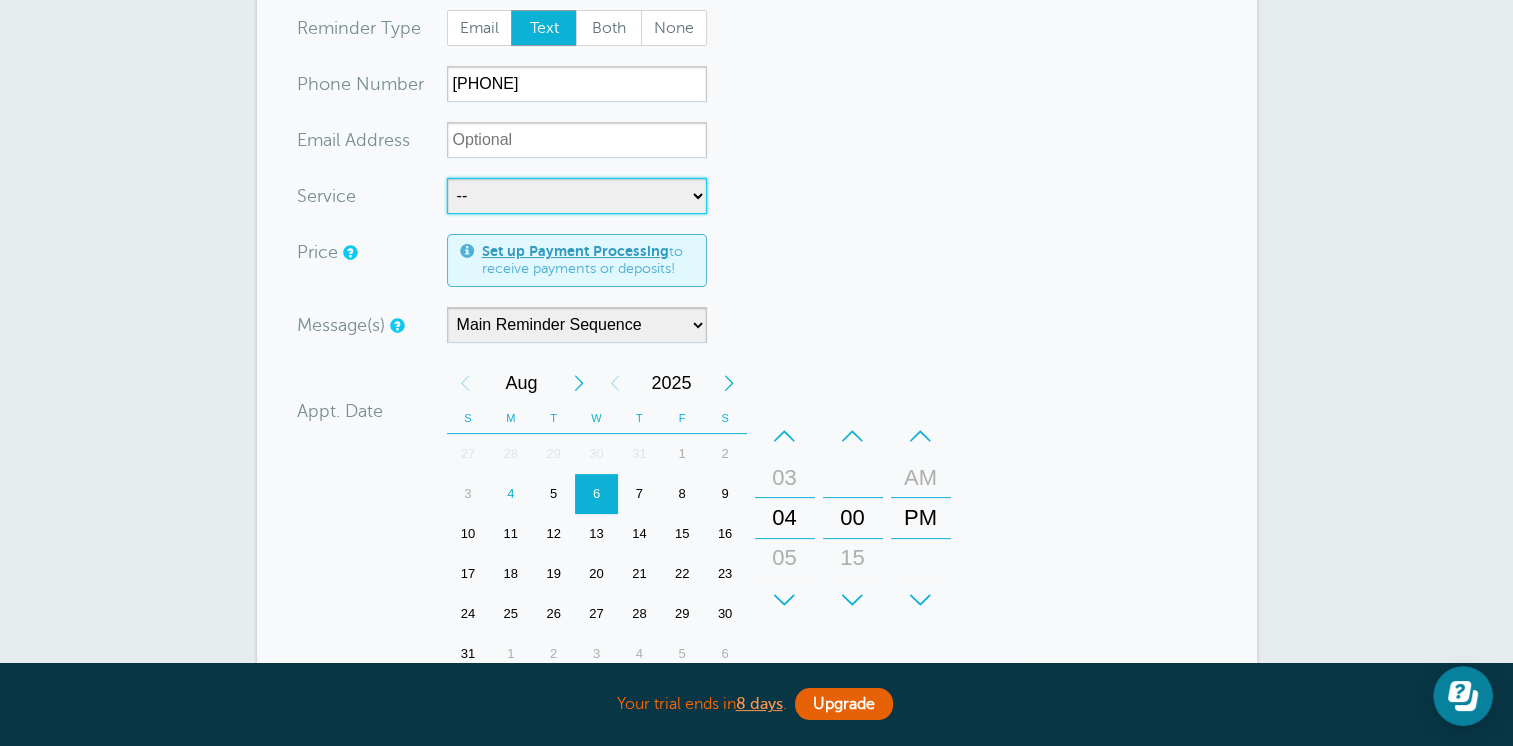 click on "-- New Client Appointment Tax Appointment Tax Delivery" at bounding box center (577, 196) 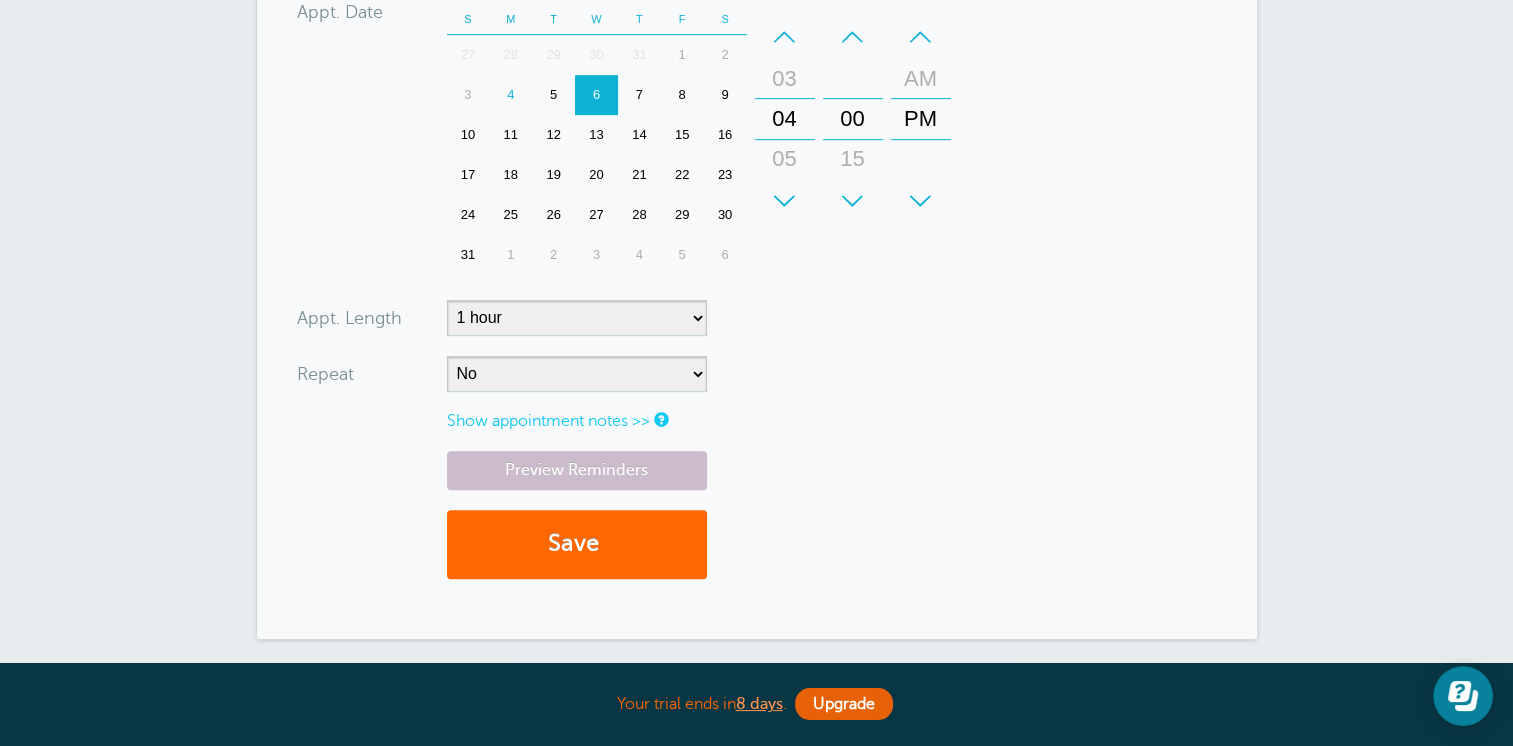 scroll, scrollTop: 800, scrollLeft: 0, axis: vertical 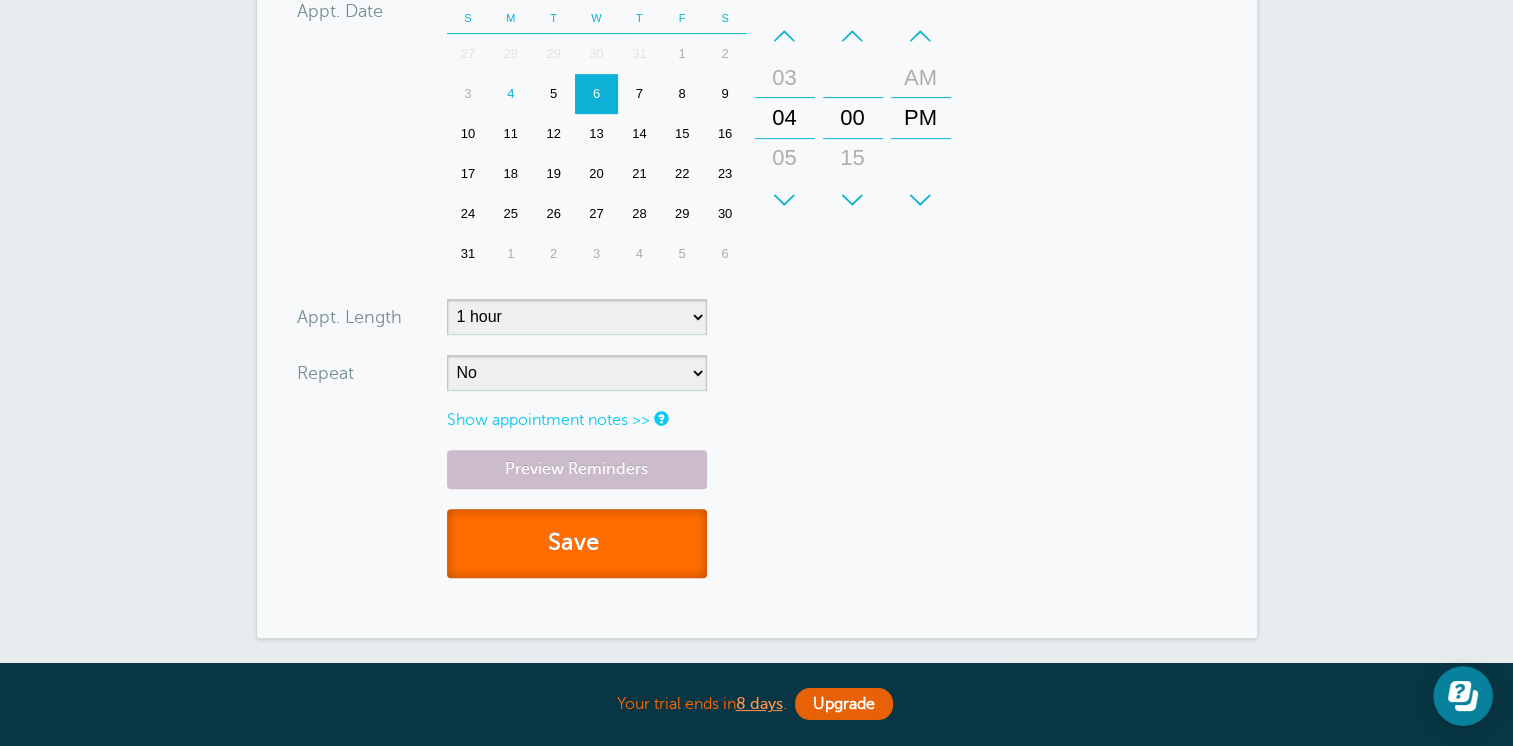 click on "Save" at bounding box center [577, 543] 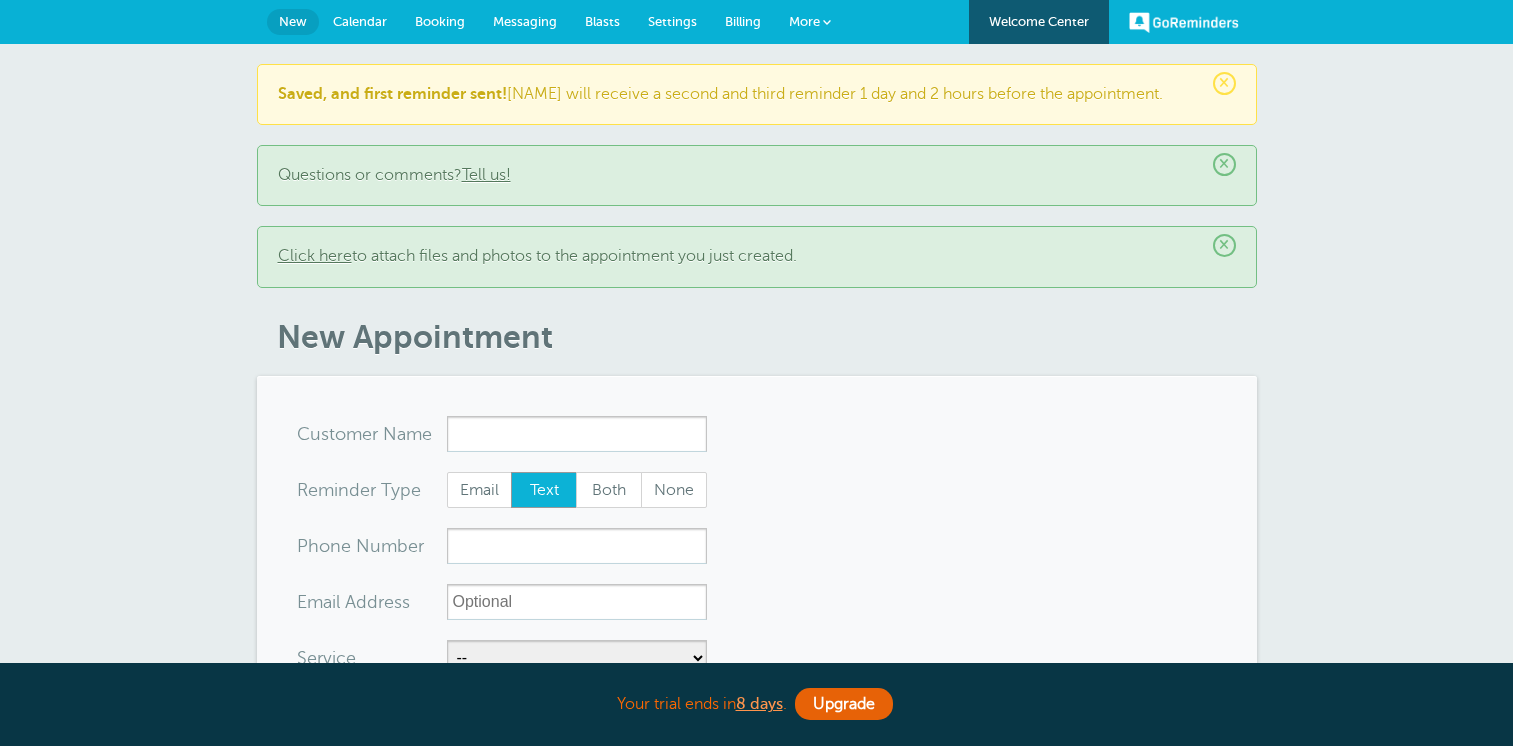 scroll, scrollTop: 0, scrollLeft: 0, axis: both 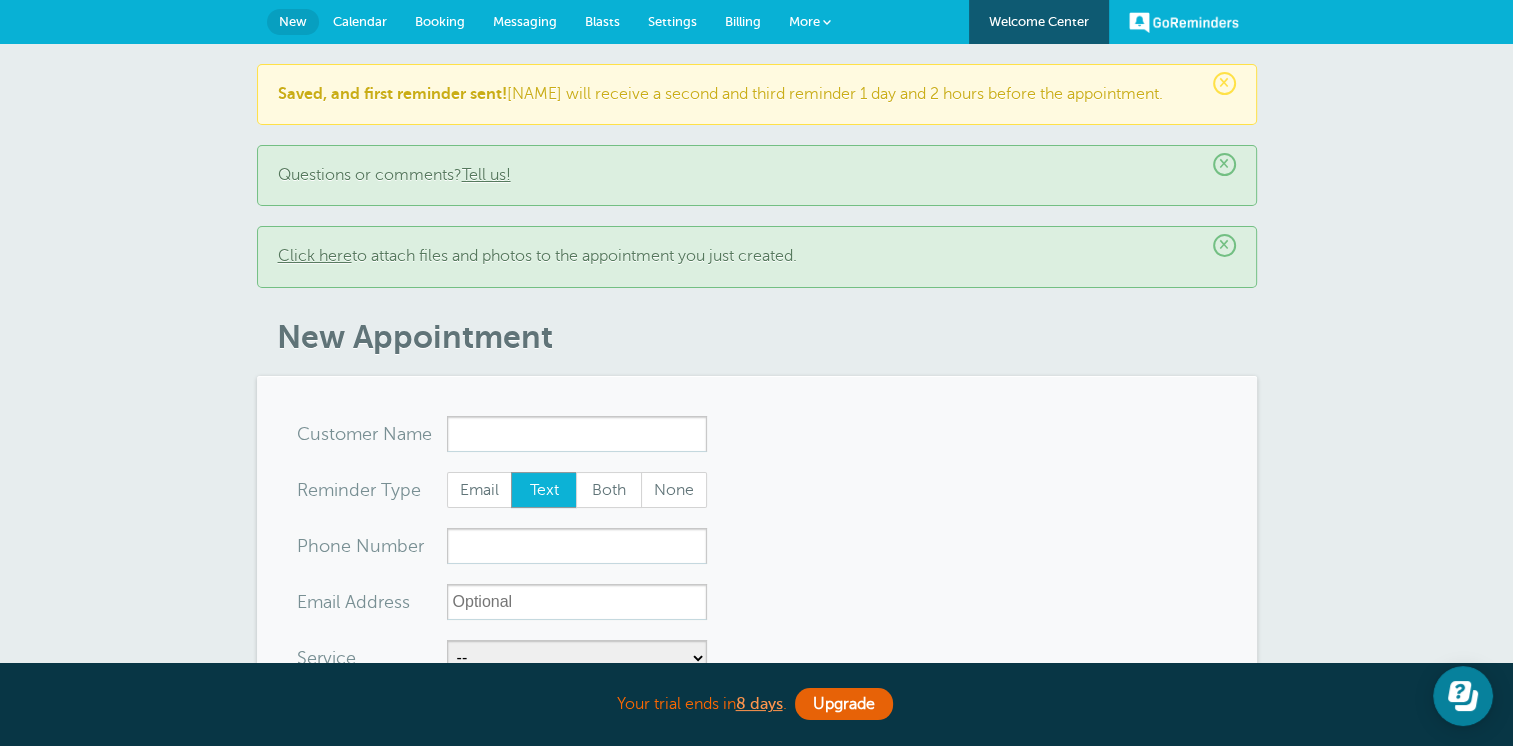 click on "Calendar" at bounding box center (360, 21) 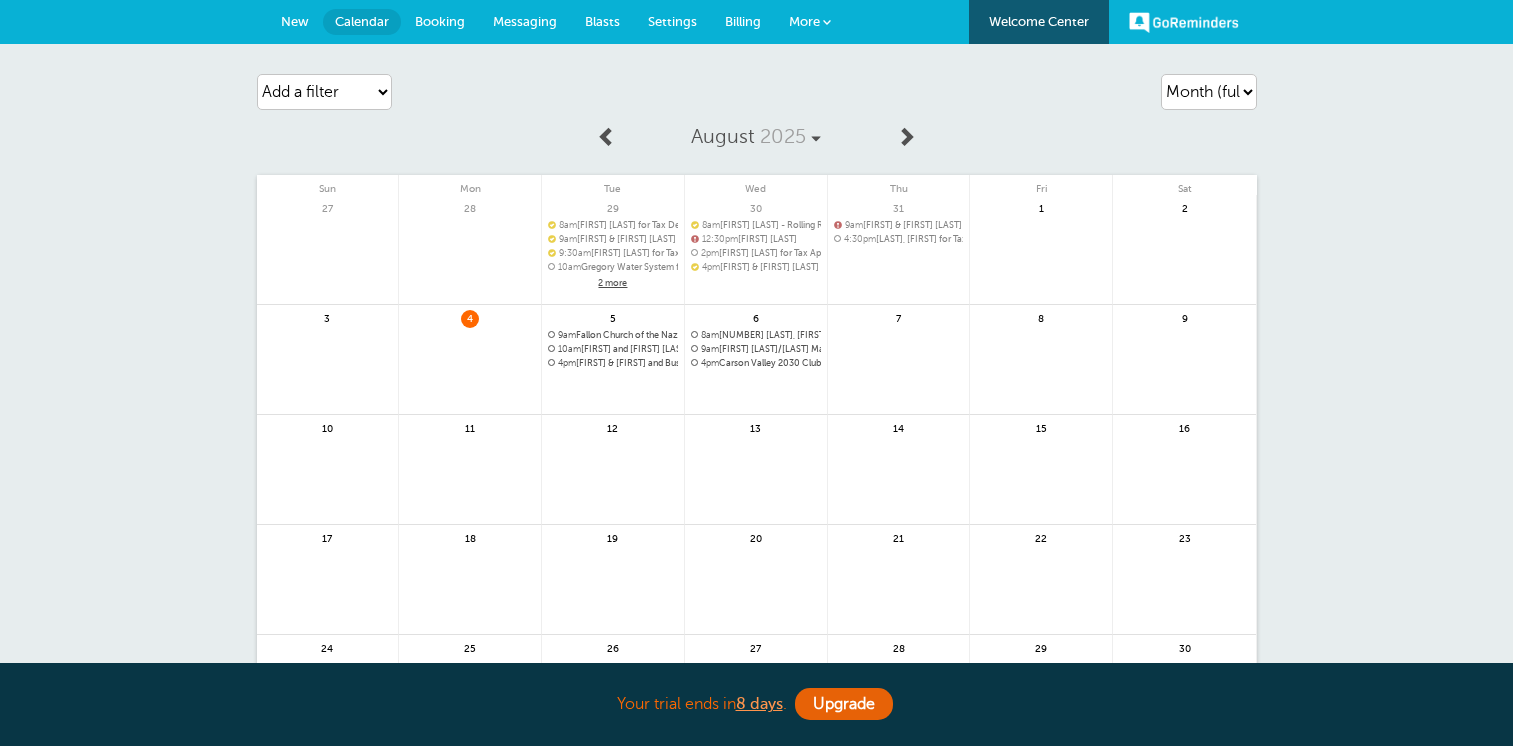 scroll, scrollTop: 0, scrollLeft: 0, axis: both 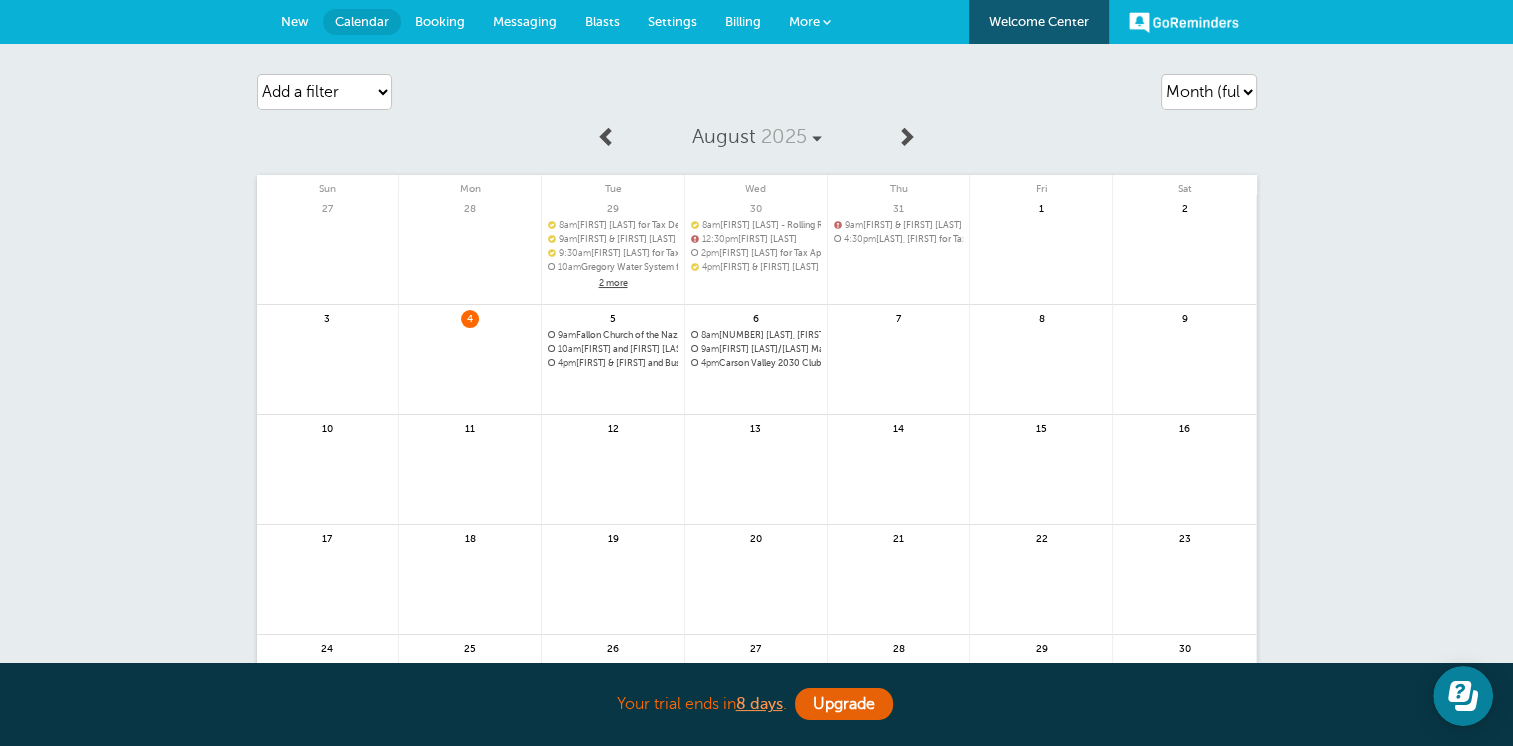 click on "4pm
Carson Valley 2030 Club for Tax Appointment" at bounding box center [756, 363] 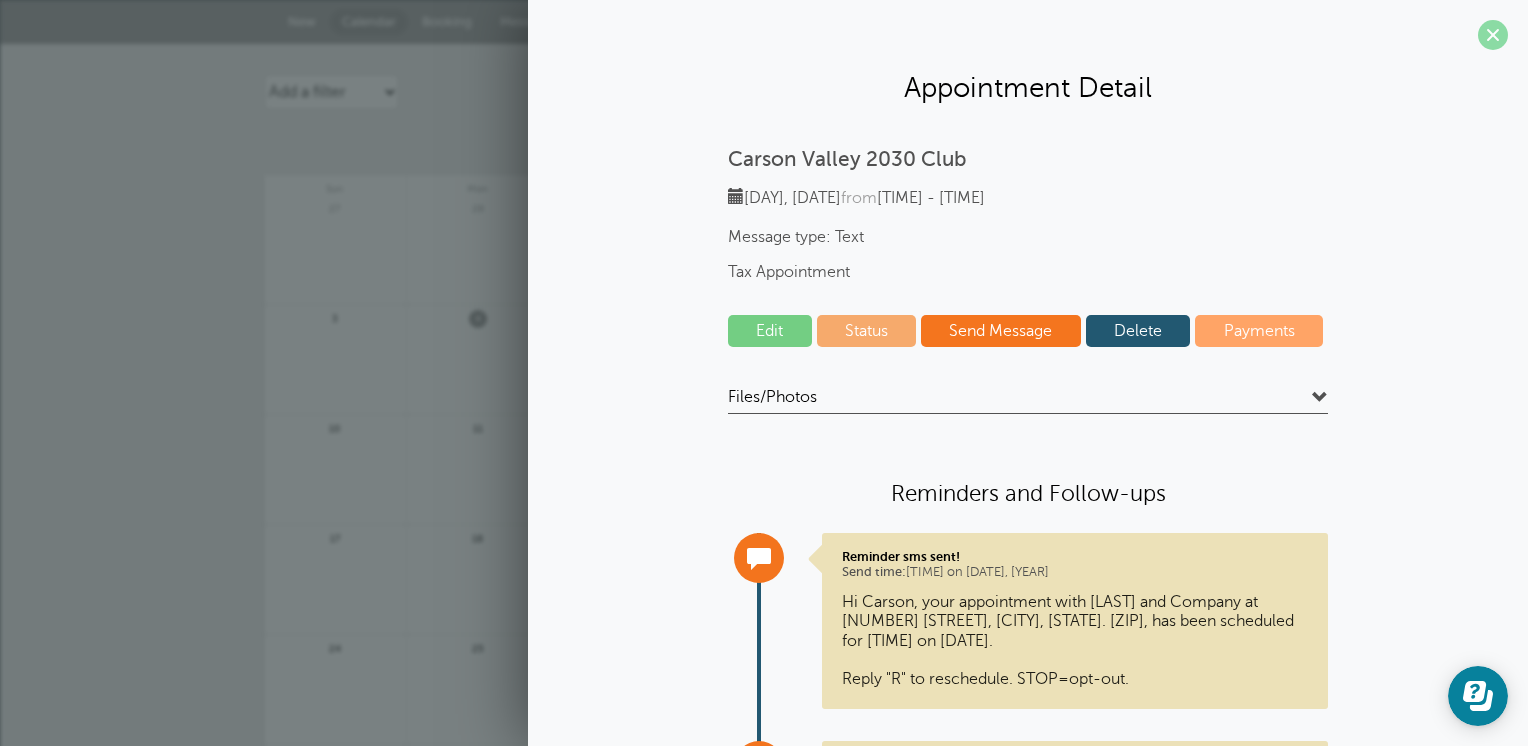 click at bounding box center (1493, 35) 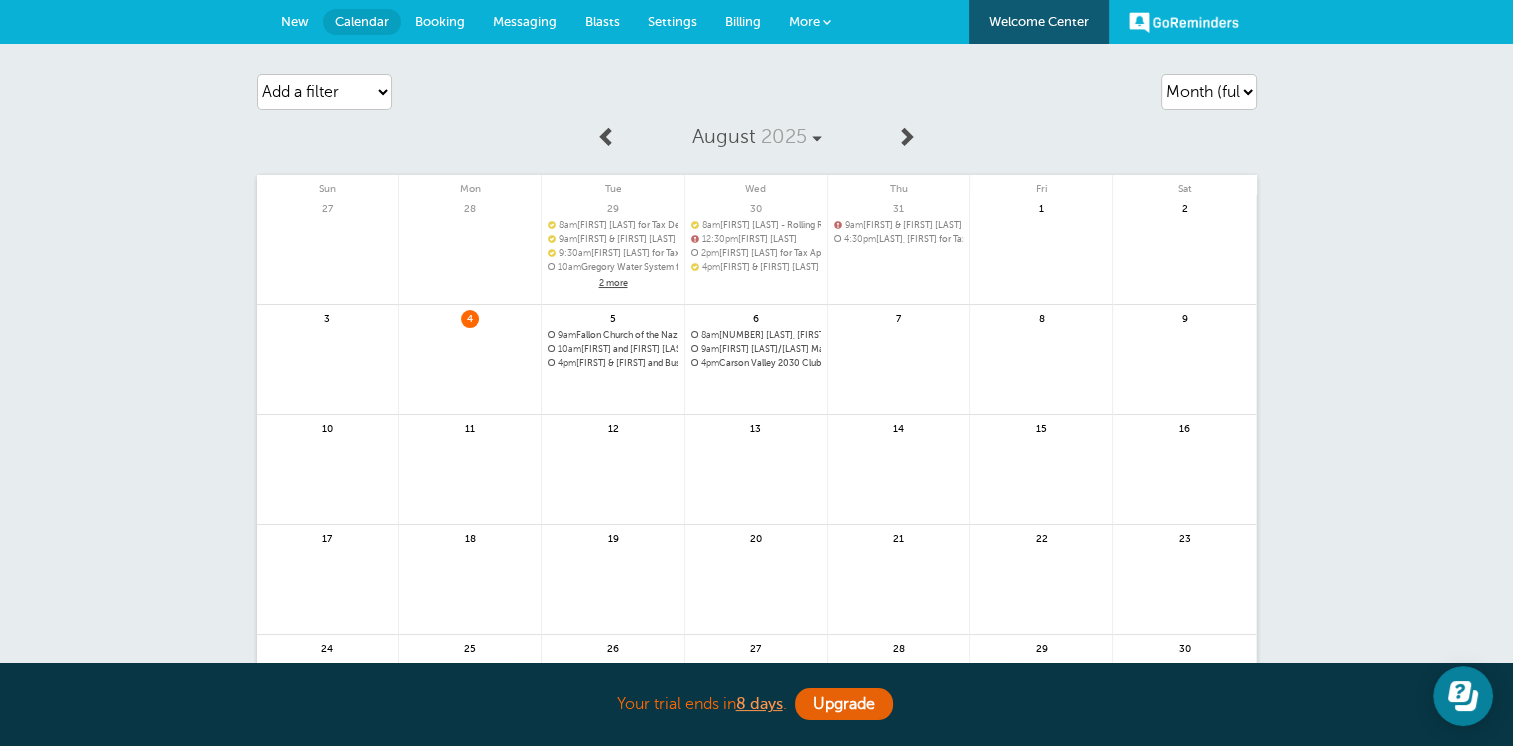 click at bounding box center (756, 415) 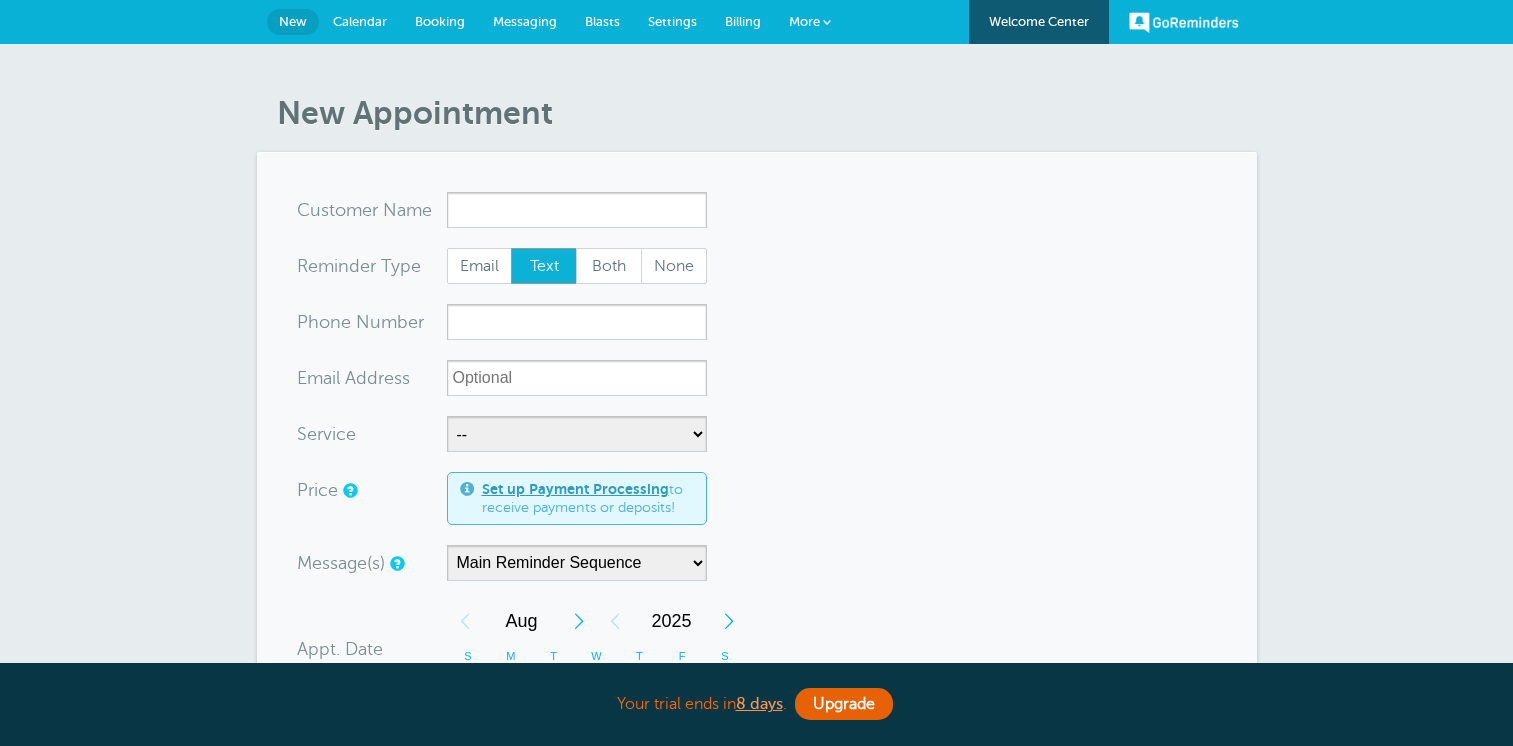scroll, scrollTop: 0, scrollLeft: 0, axis: both 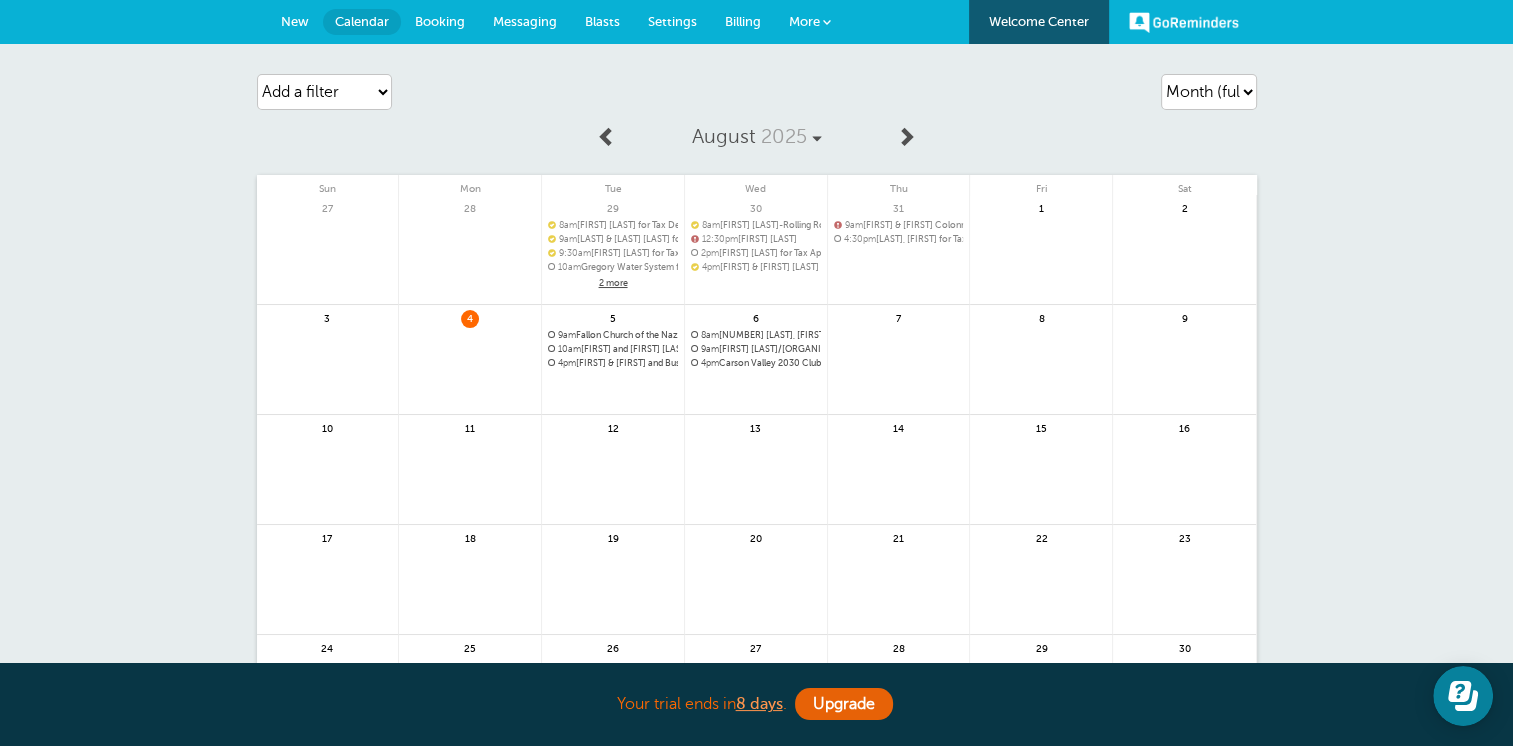 click on "9am
[FIRST] [LAST]/[ORGANIZATION]" at bounding box center [756, 349] 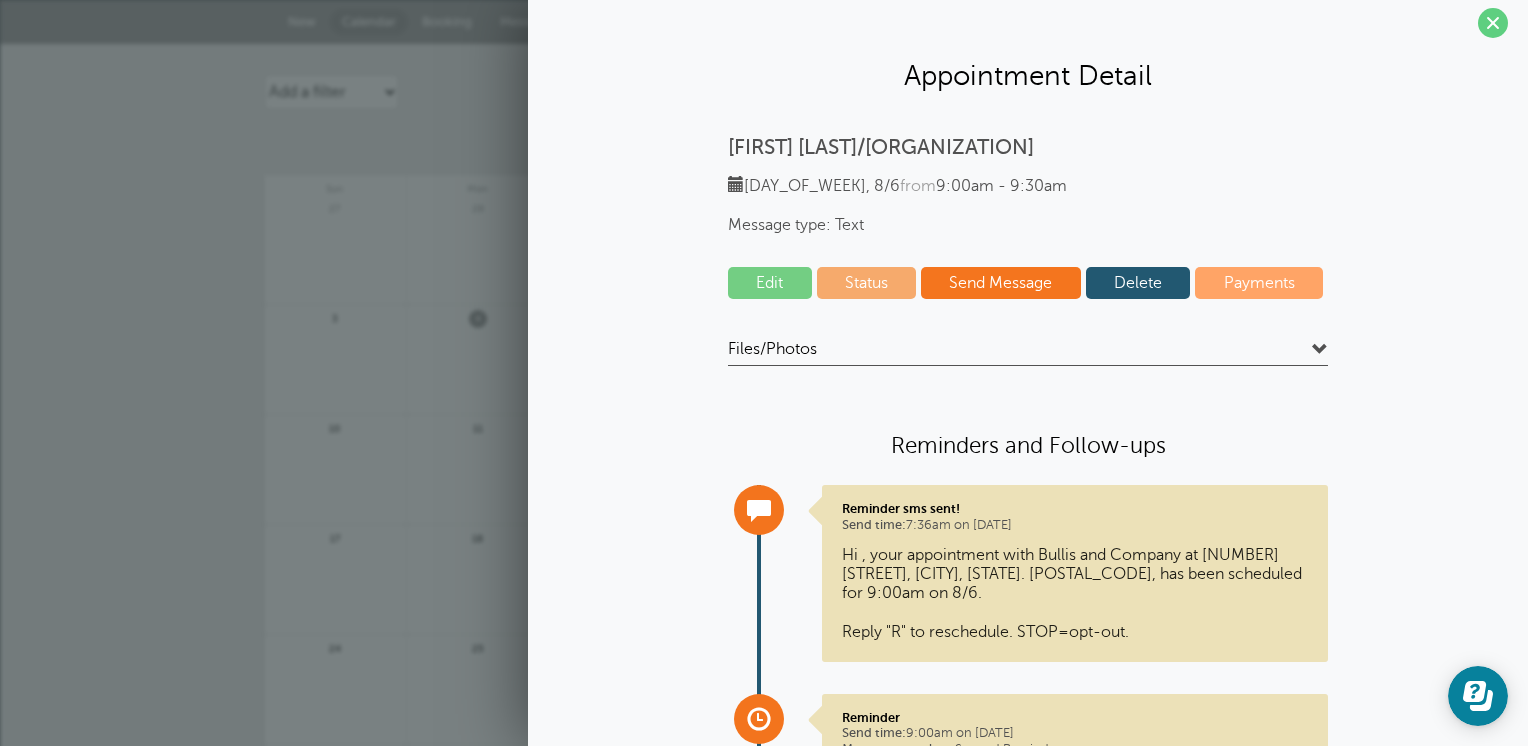 scroll, scrollTop: 0, scrollLeft: 0, axis: both 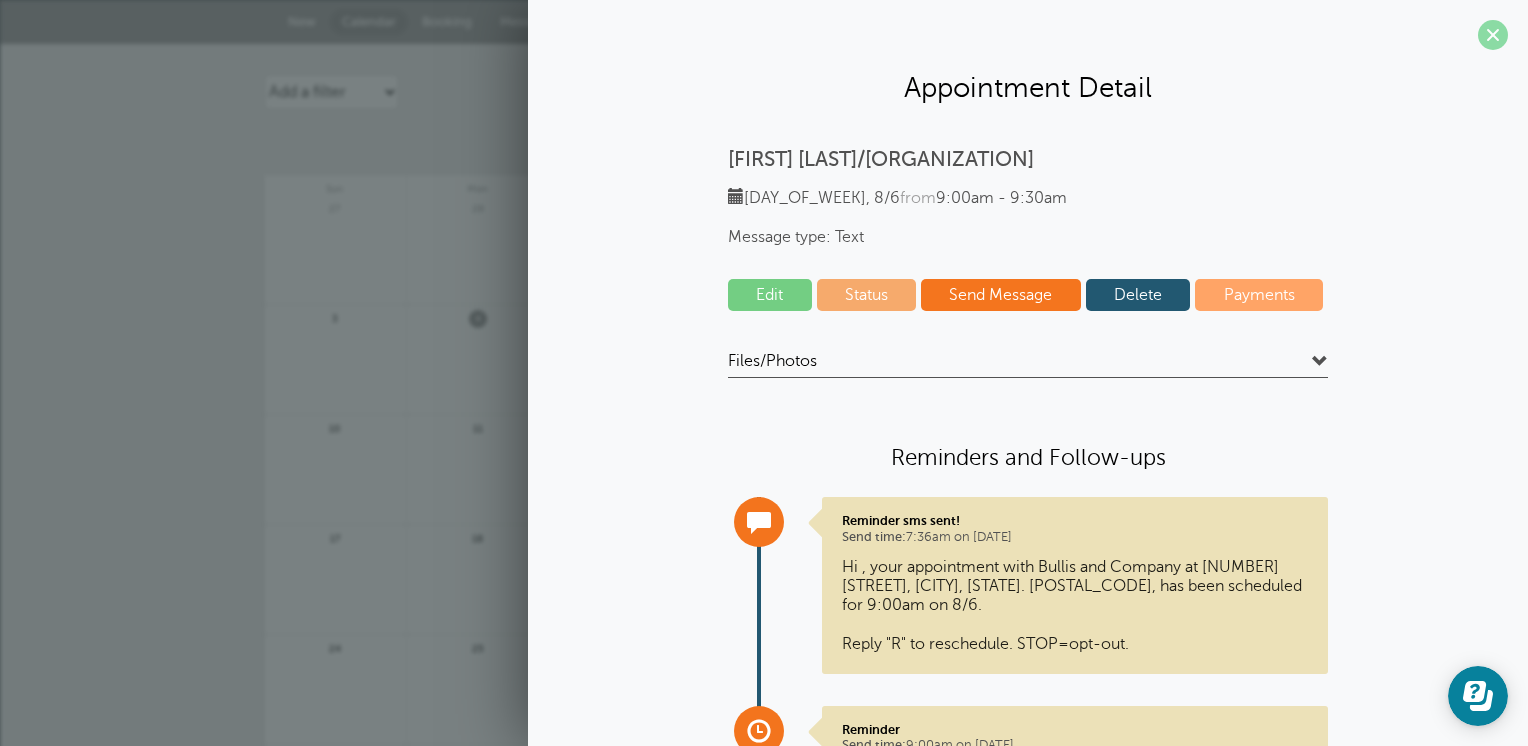 click at bounding box center [1493, 35] 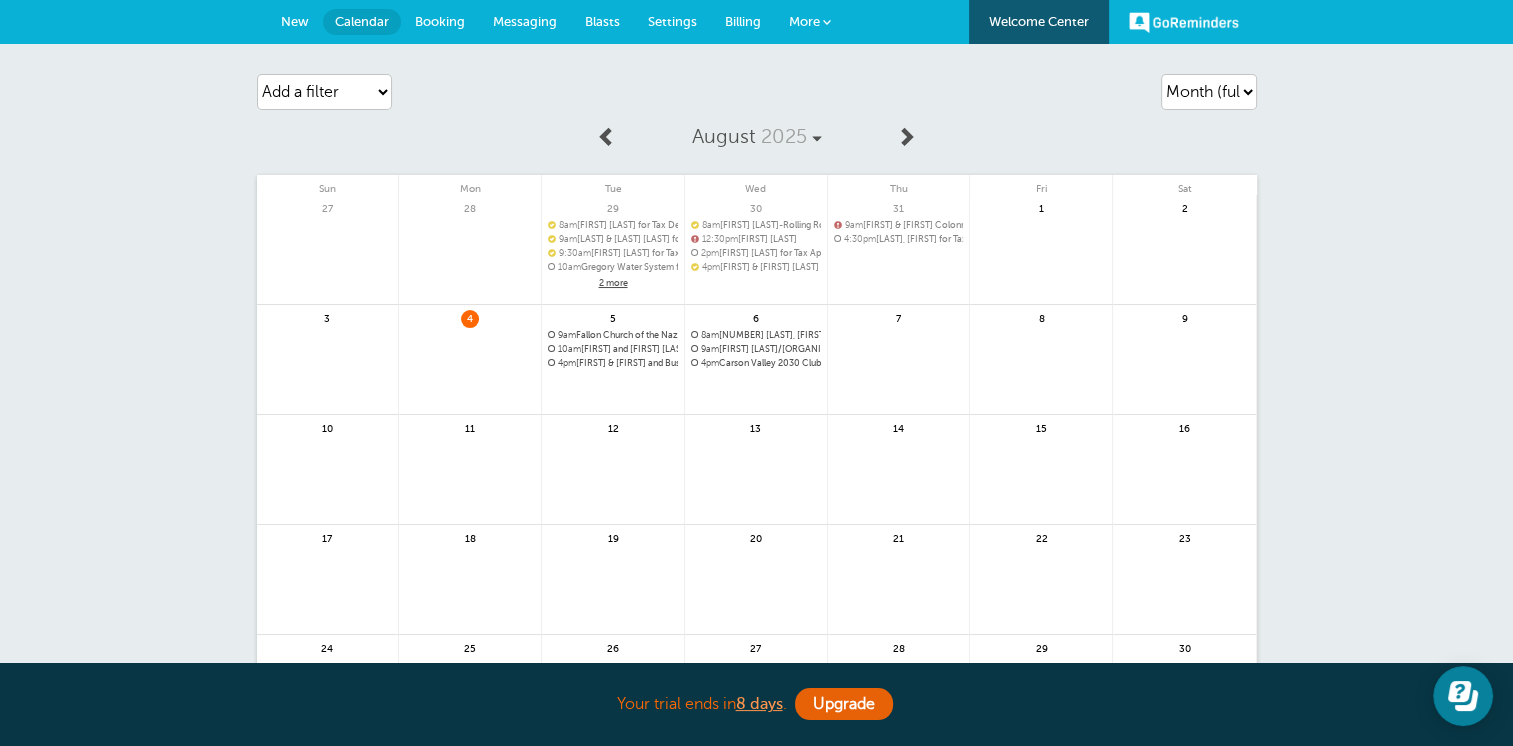 click on "9am
[FIRST] [LAST]/[ORGANIZATION]" at bounding box center (756, 349) 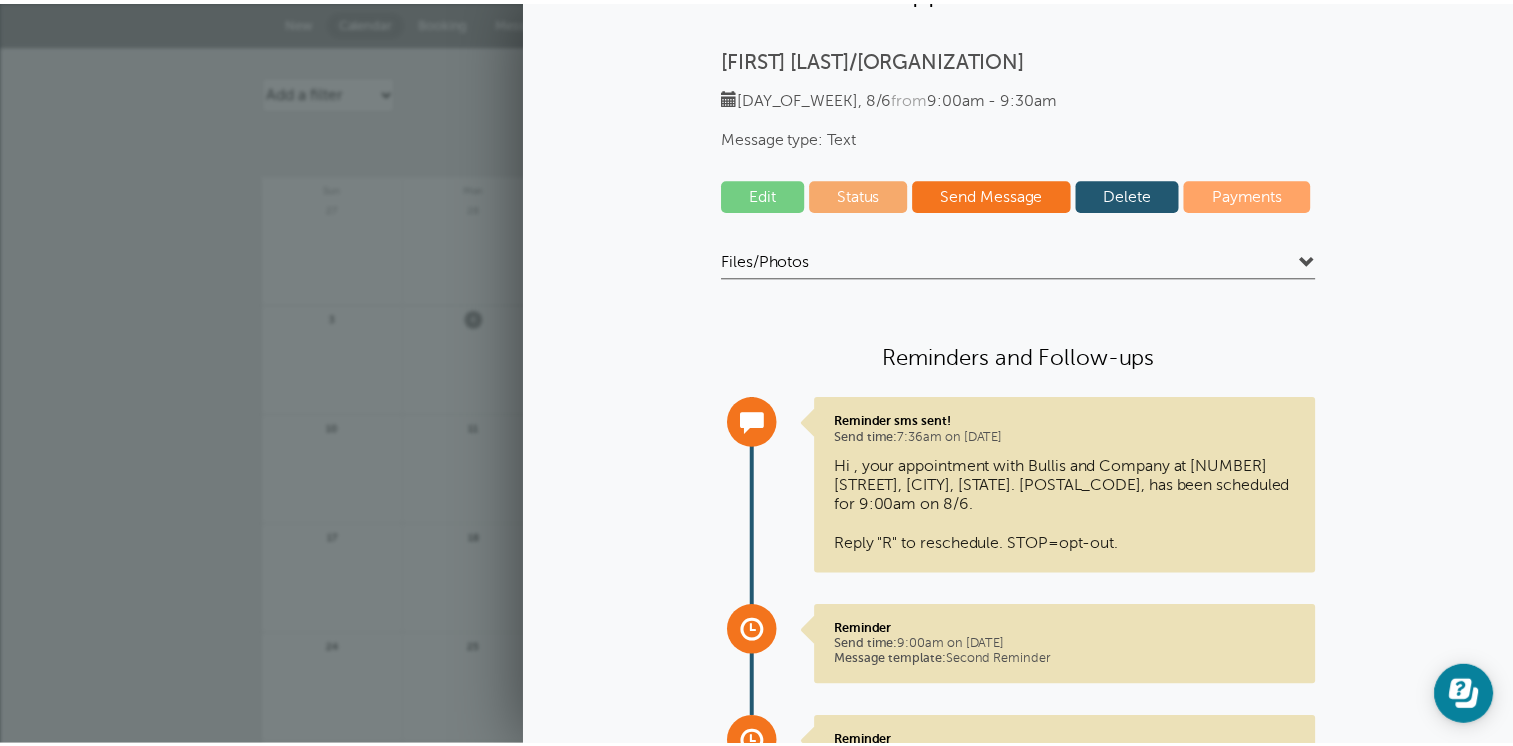 scroll, scrollTop: 0, scrollLeft: 0, axis: both 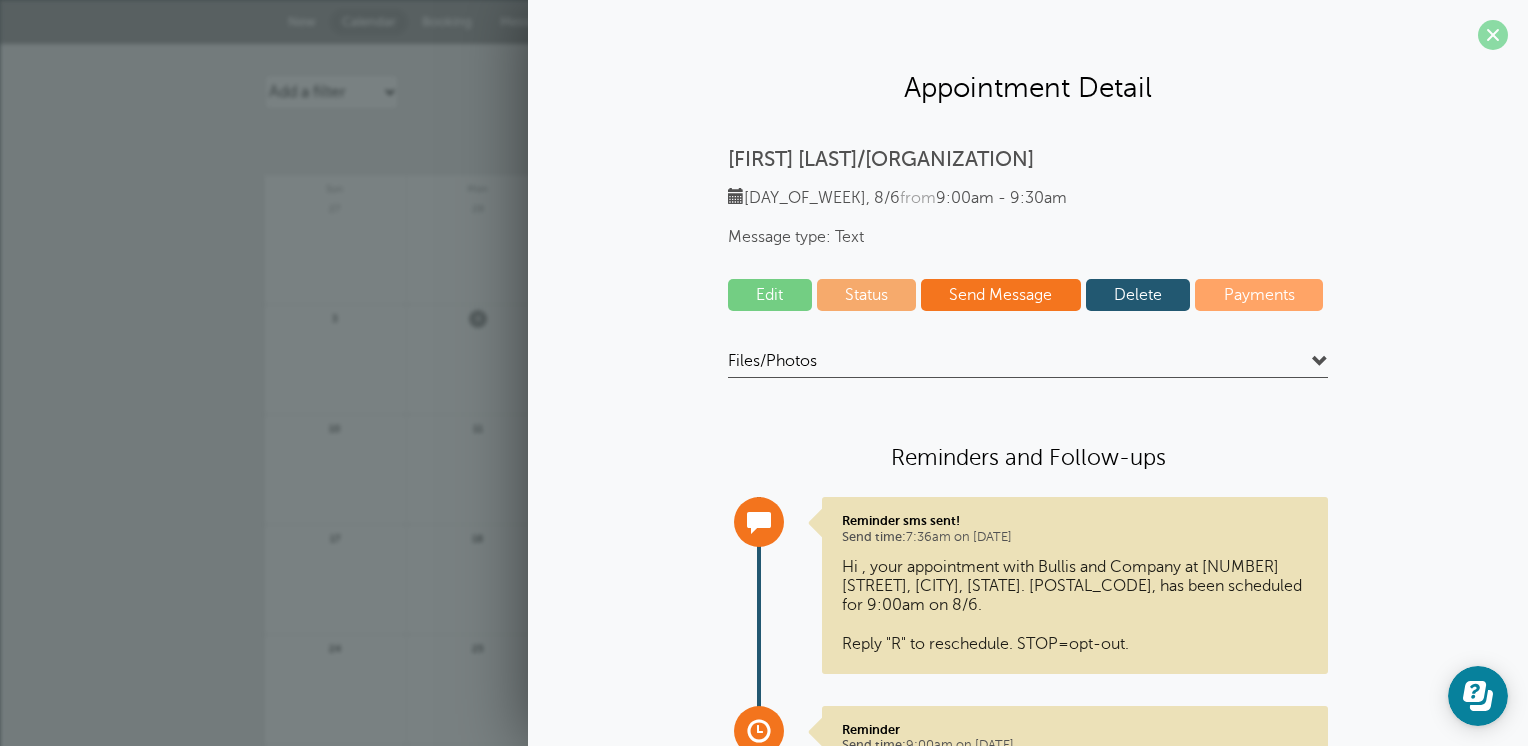 click at bounding box center (1493, 35) 